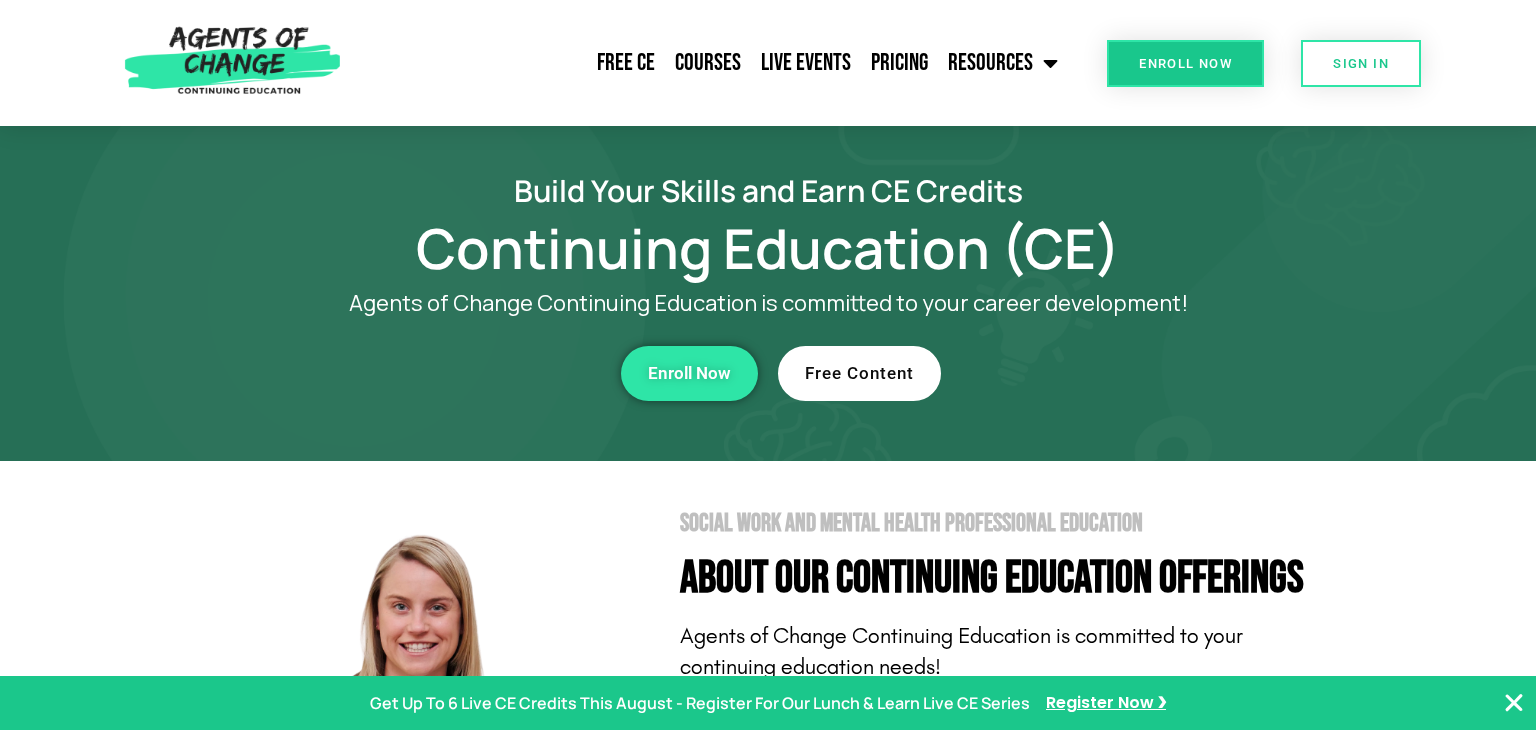 scroll, scrollTop: 0, scrollLeft: 0, axis: both 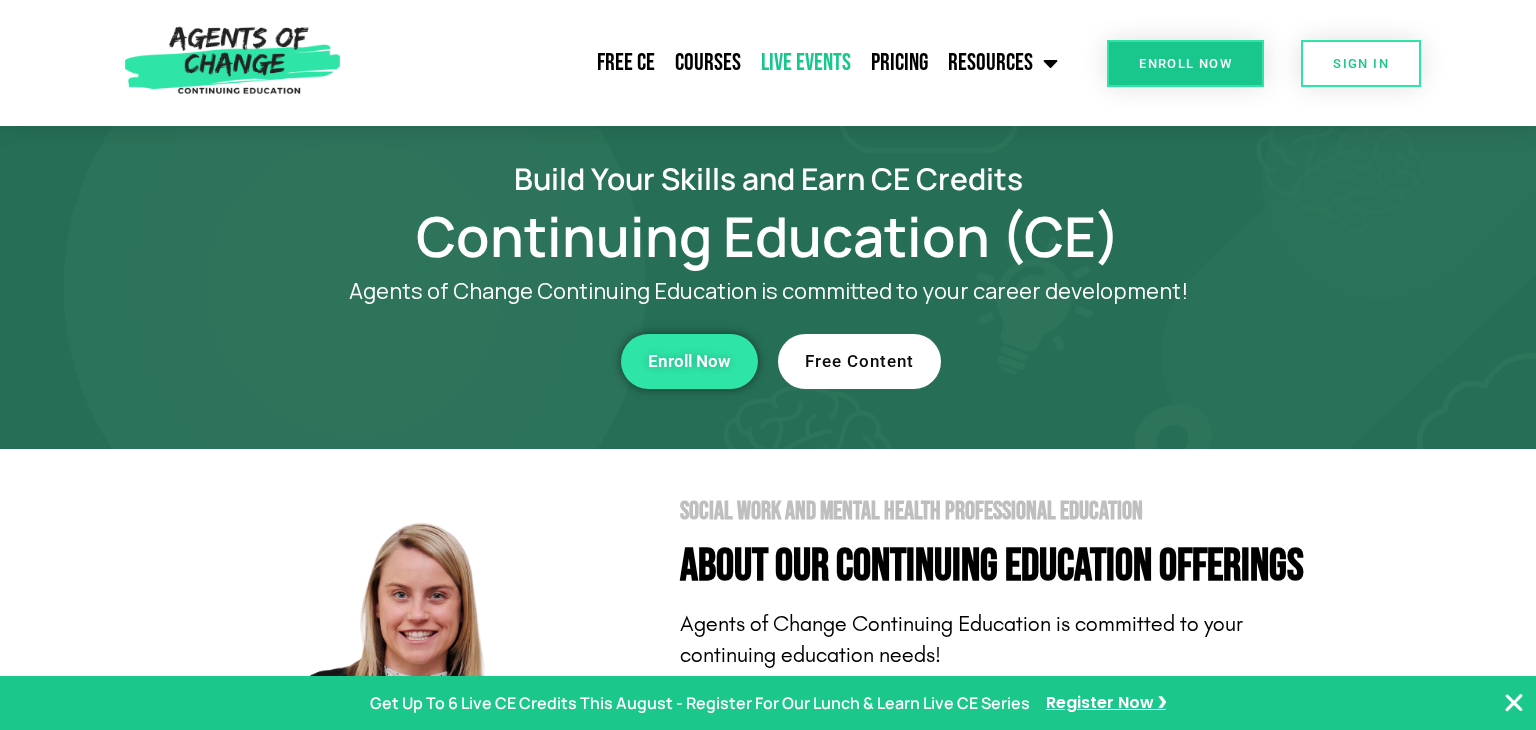 click on "Live Events" 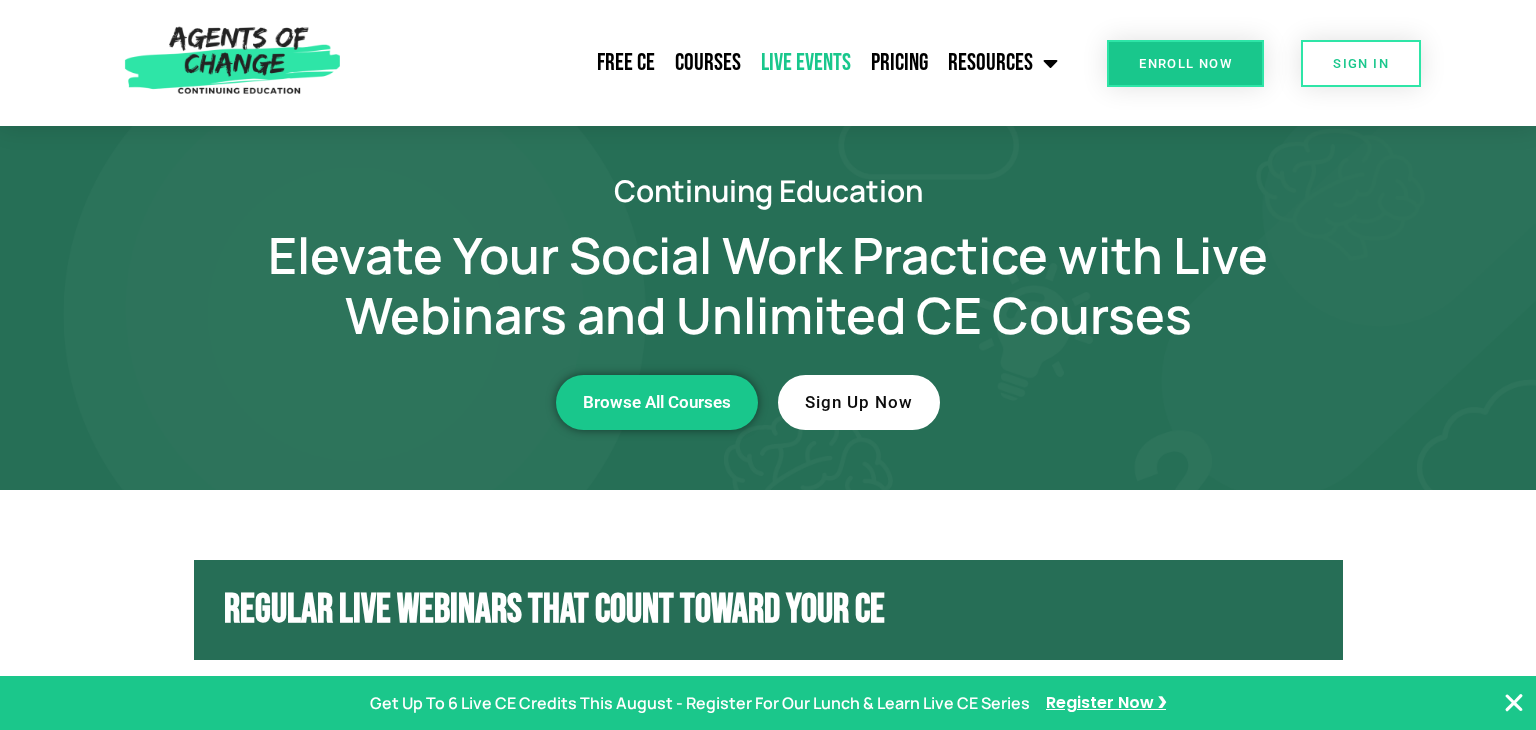 scroll, scrollTop: 0, scrollLeft: 0, axis: both 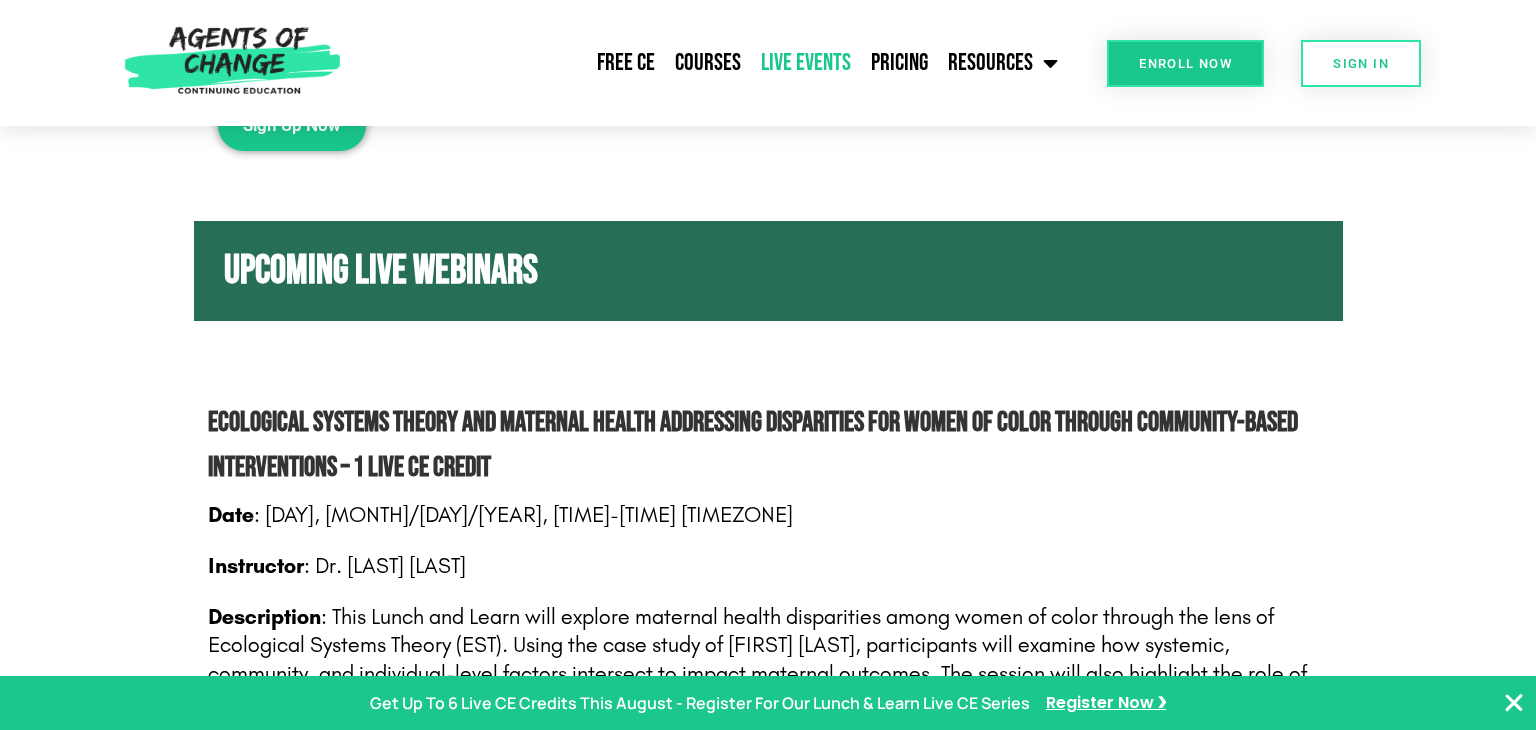 click on "UPCOMING LIVE WEBINARS" at bounding box center [768, 271] 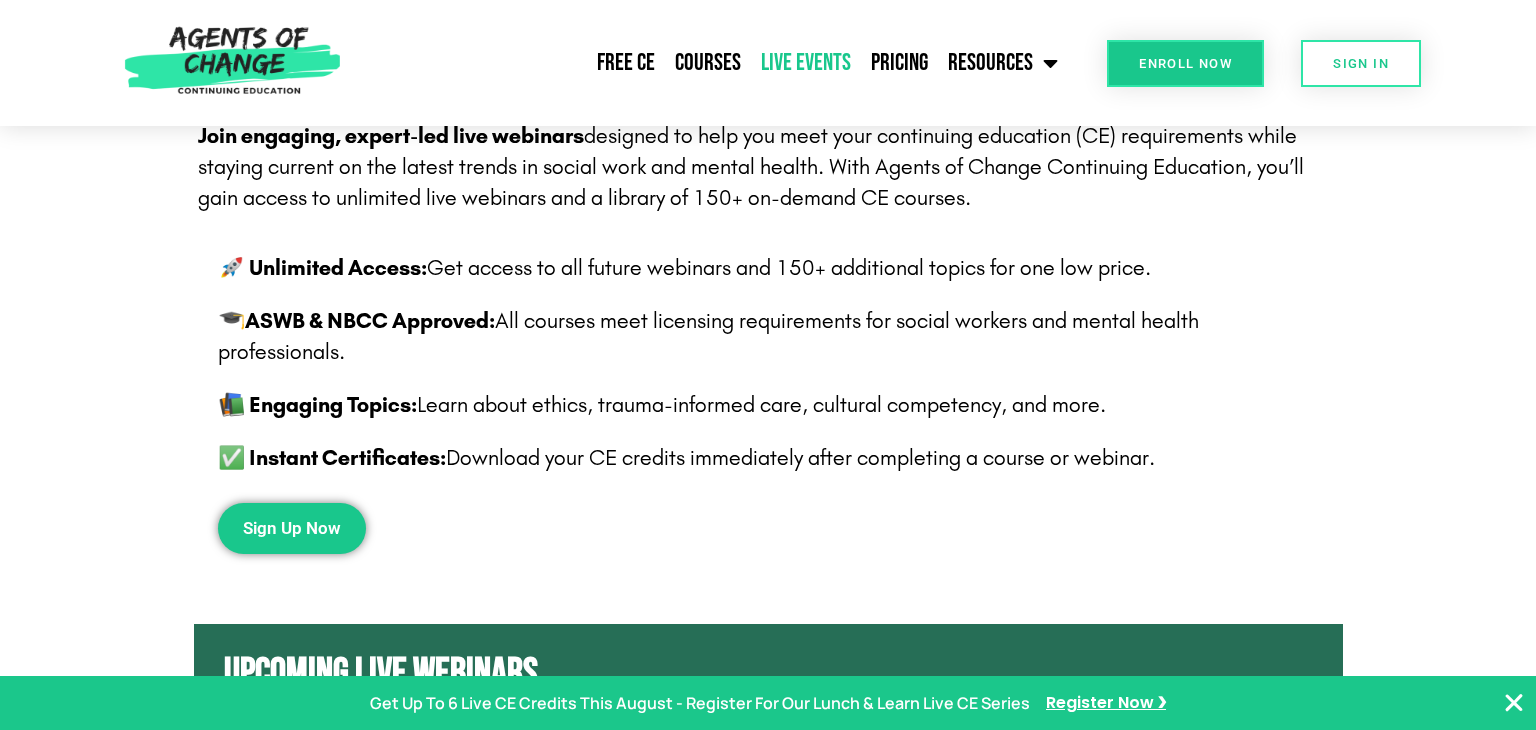 scroll, scrollTop: 584, scrollLeft: 0, axis: vertical 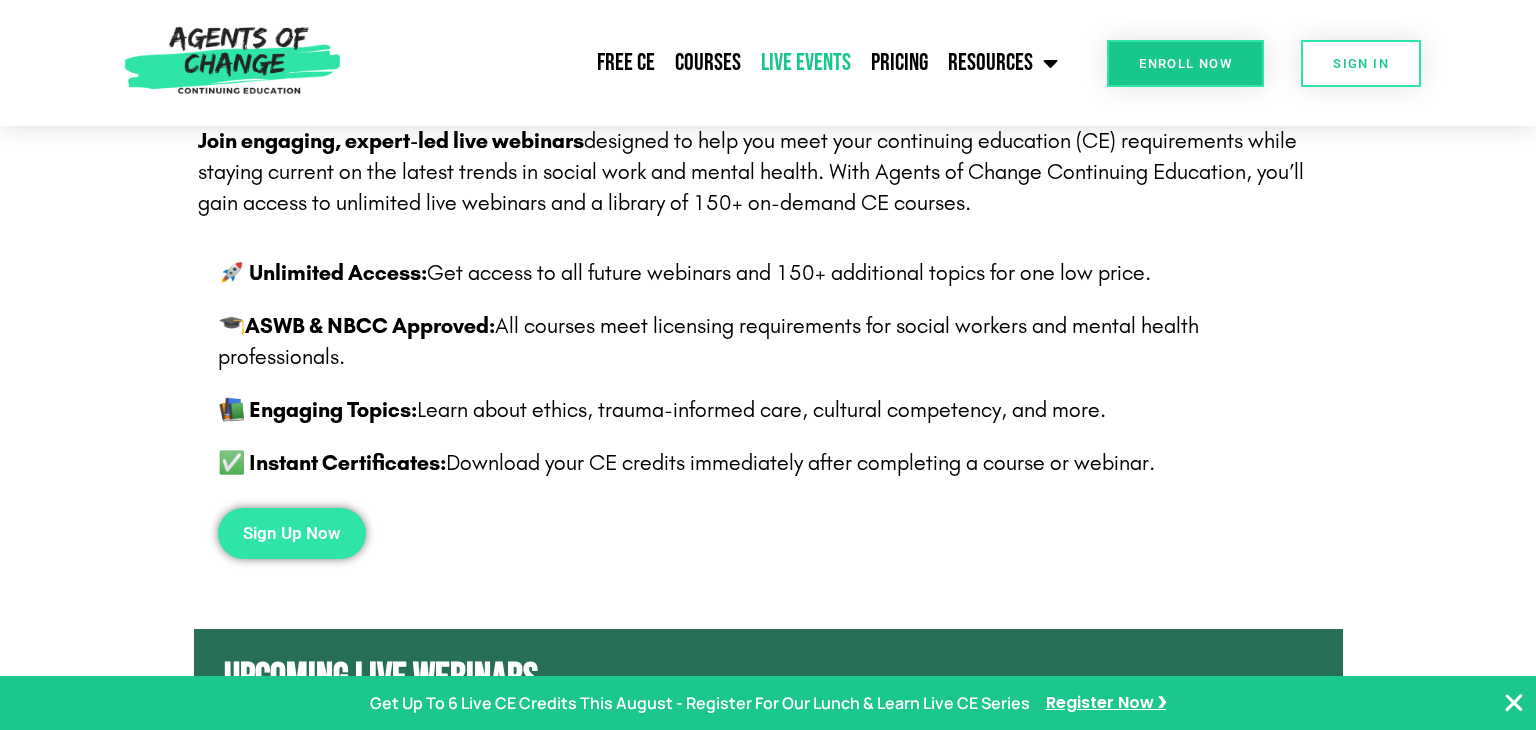 click on "Sign Up Now" at bounding box center (292, 533) 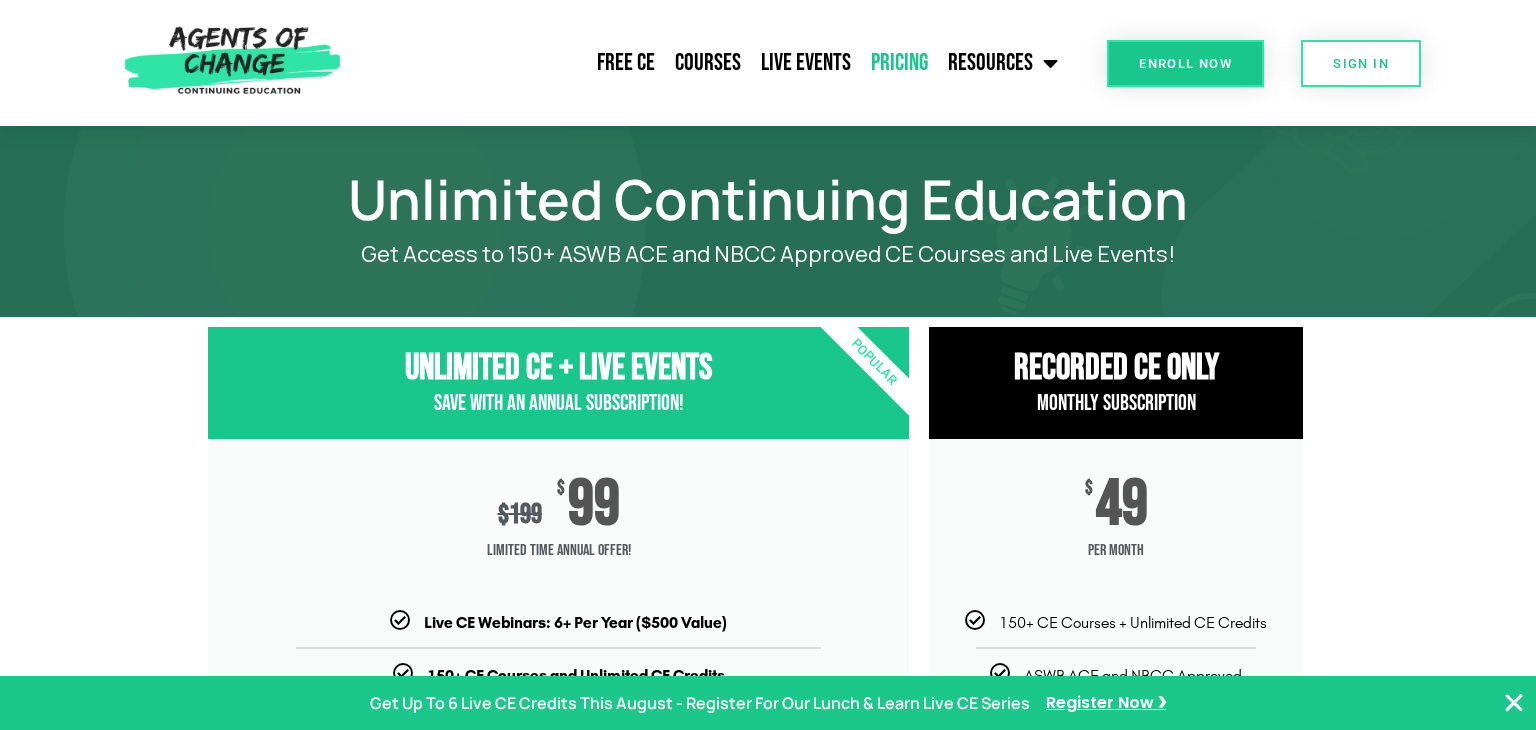 scroll, scrollTop: 0, scrollLeft: 0, axis: both 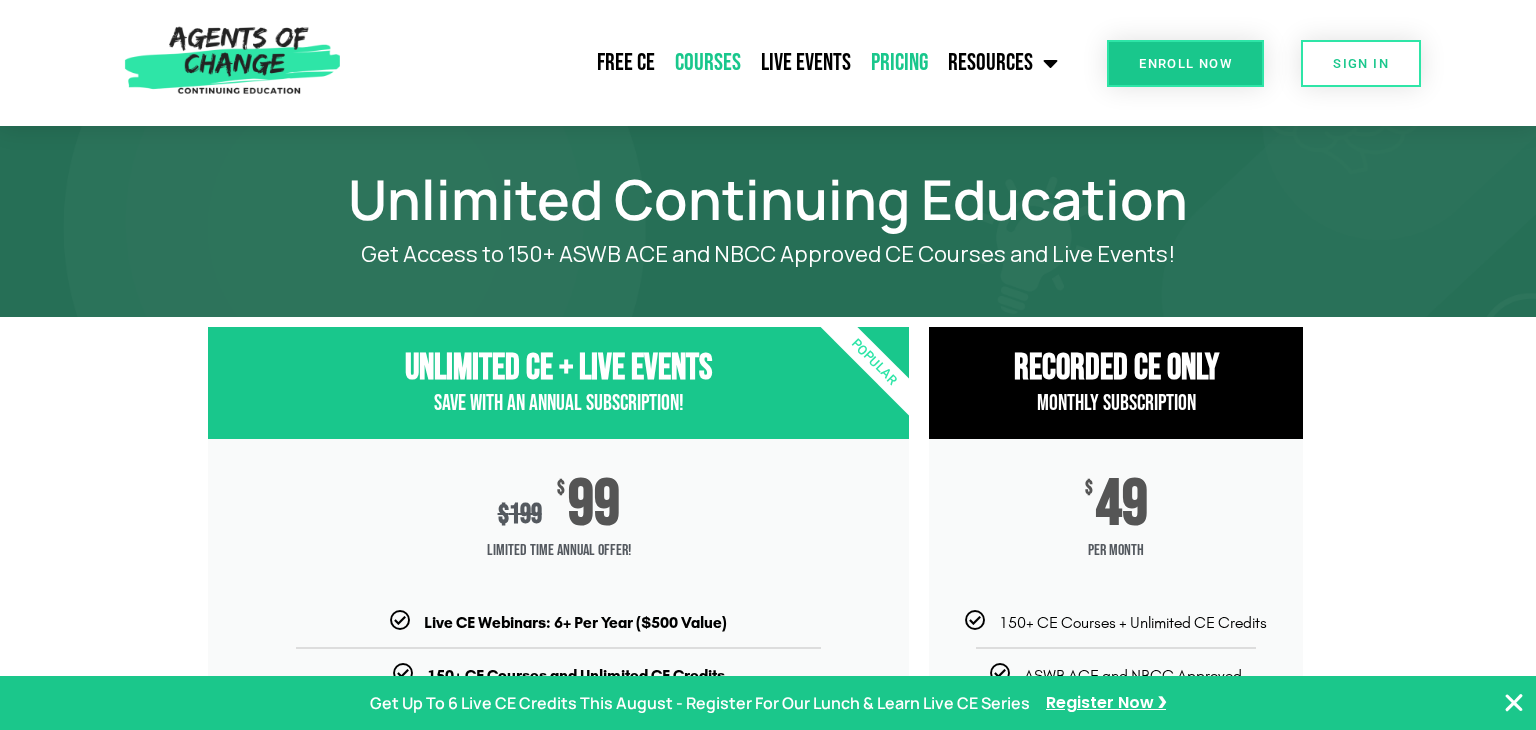 click on "Courses" 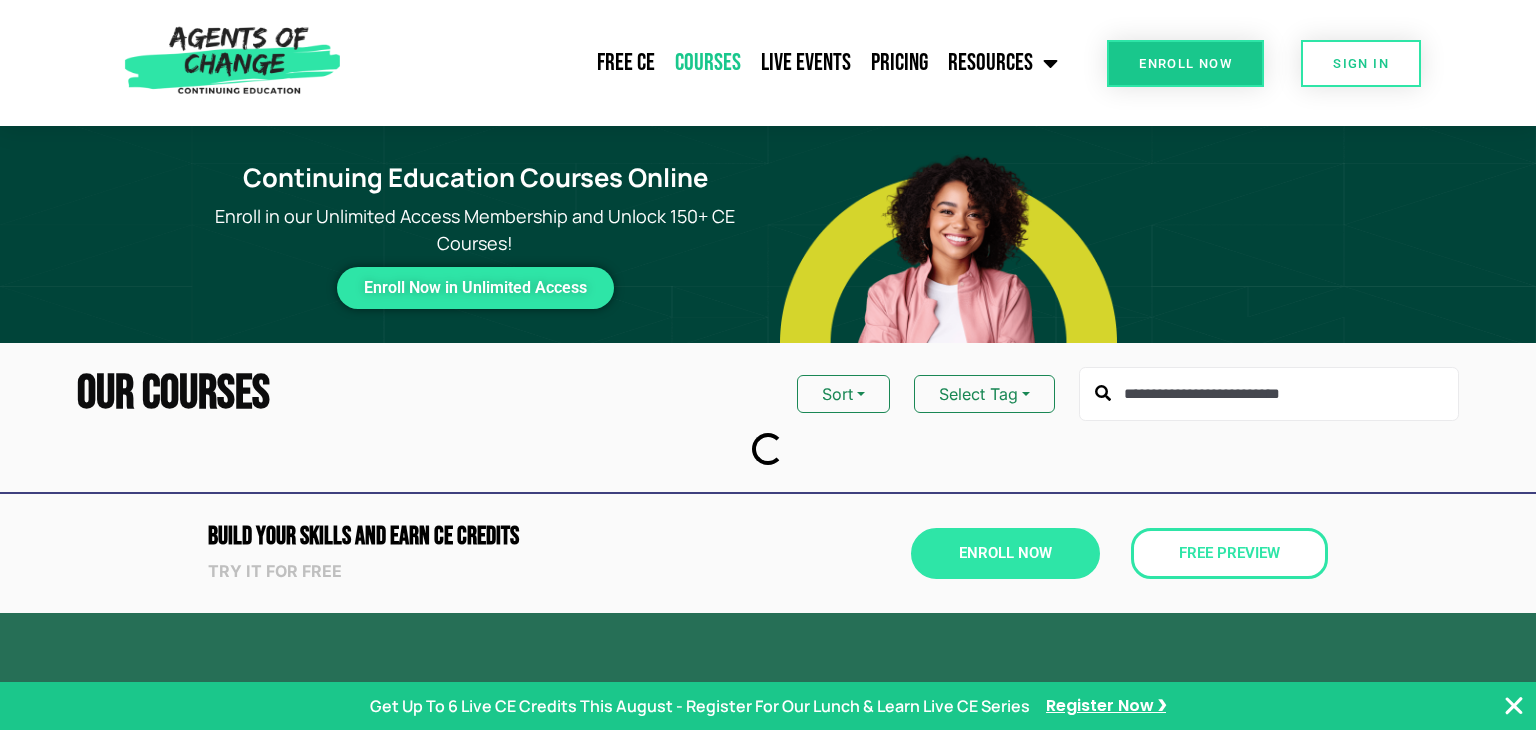scroll, scrollTop: 0, scrollLeft: 0, axis: both 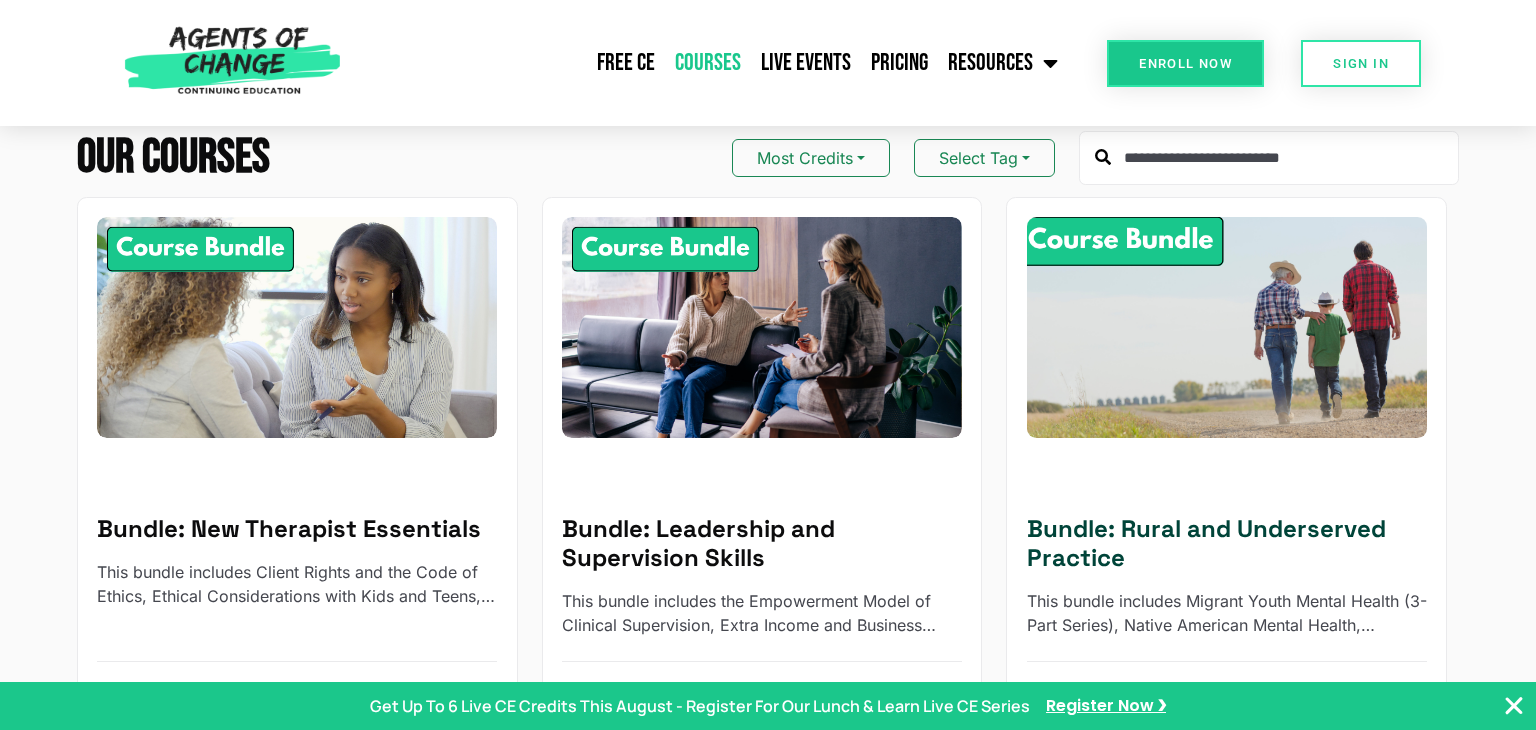 click at bounding box center (1227, 327) 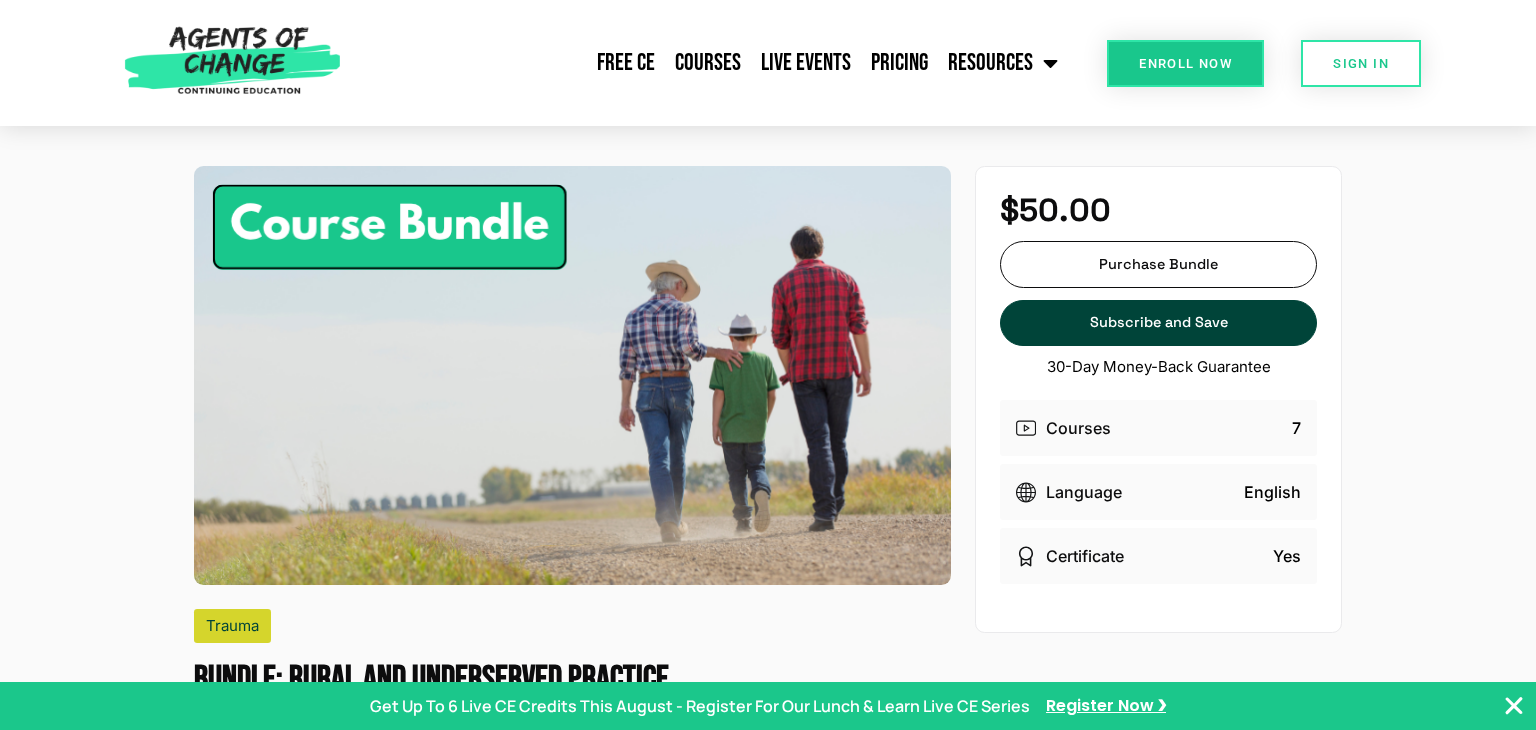 scroll, scrollTop: 0, scrollLeft: 0, axis: both 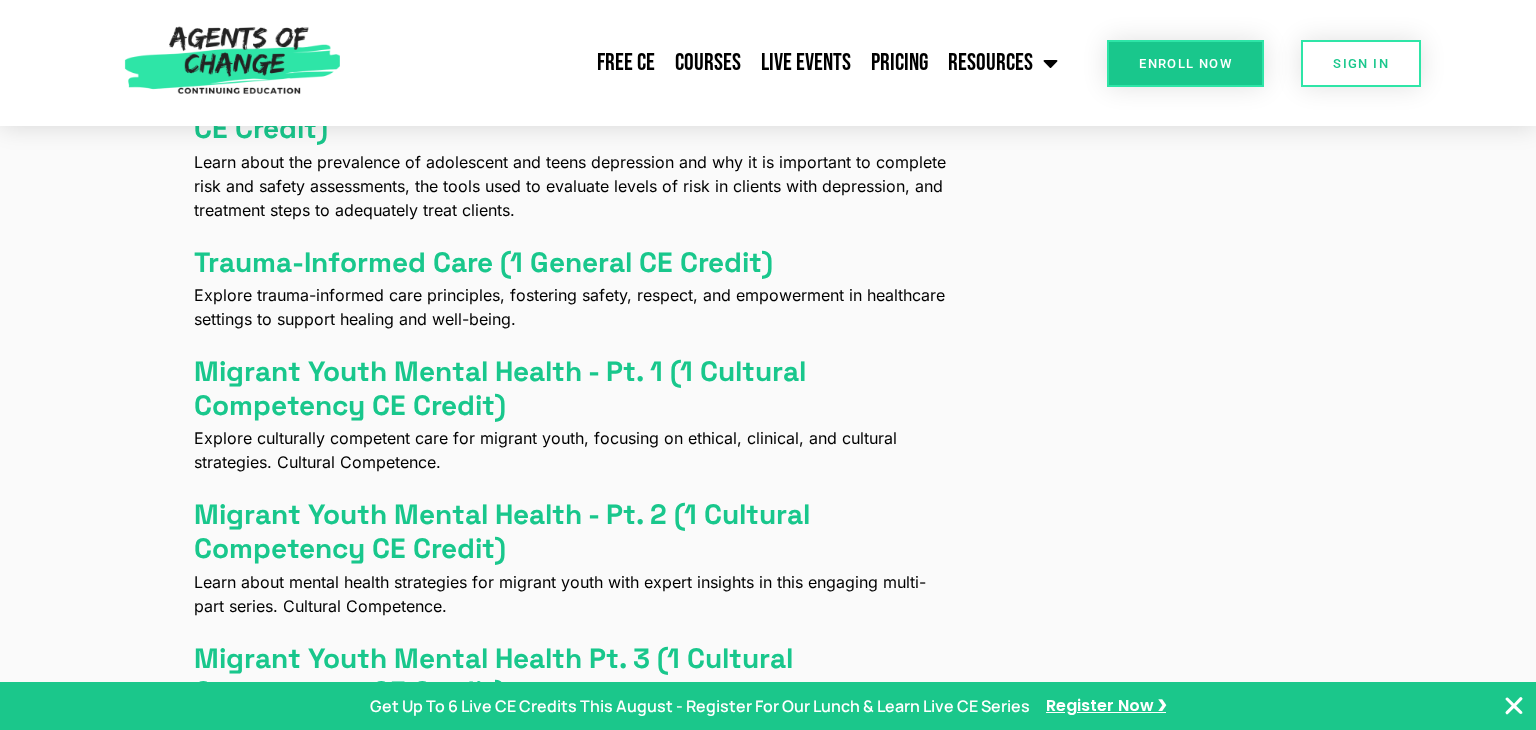 click on "Trauma Bundle: Rural and Underserved Practice  About The Bundle  This bundle includes Migrant Youth Mental Health (3-Part Series), Native American Mental Health, Trauma-Informed Care, and Conducting Risk and Safety Assessments. Learning Method:   Recorded asynchronous distance (non-interactive). This Bundle includes a recorded video and access to the presented resources. Amount of CE Credit Offered:   8 Credit CE Bundle. ASWB ACE and NBCC.  Fees : This Bundle can be purchased individually for $50.00 or as part of an   annual unlimited continuing education subscription available for $99/year. Certificate of Completion :  In order to receive a certificate of completion, you must indicate that you’ve watched the entire video portion of the bundle, earn a passing grade on the test, and complete the requested bundle evaluation.  Content Level:  Both beginning and intermediate-level content are included in this bundle.  Courses Included: Conducting Risk and Safety Assessments (1.5 General CE Credit) PDF plugin" at bounding box center [768, 717] 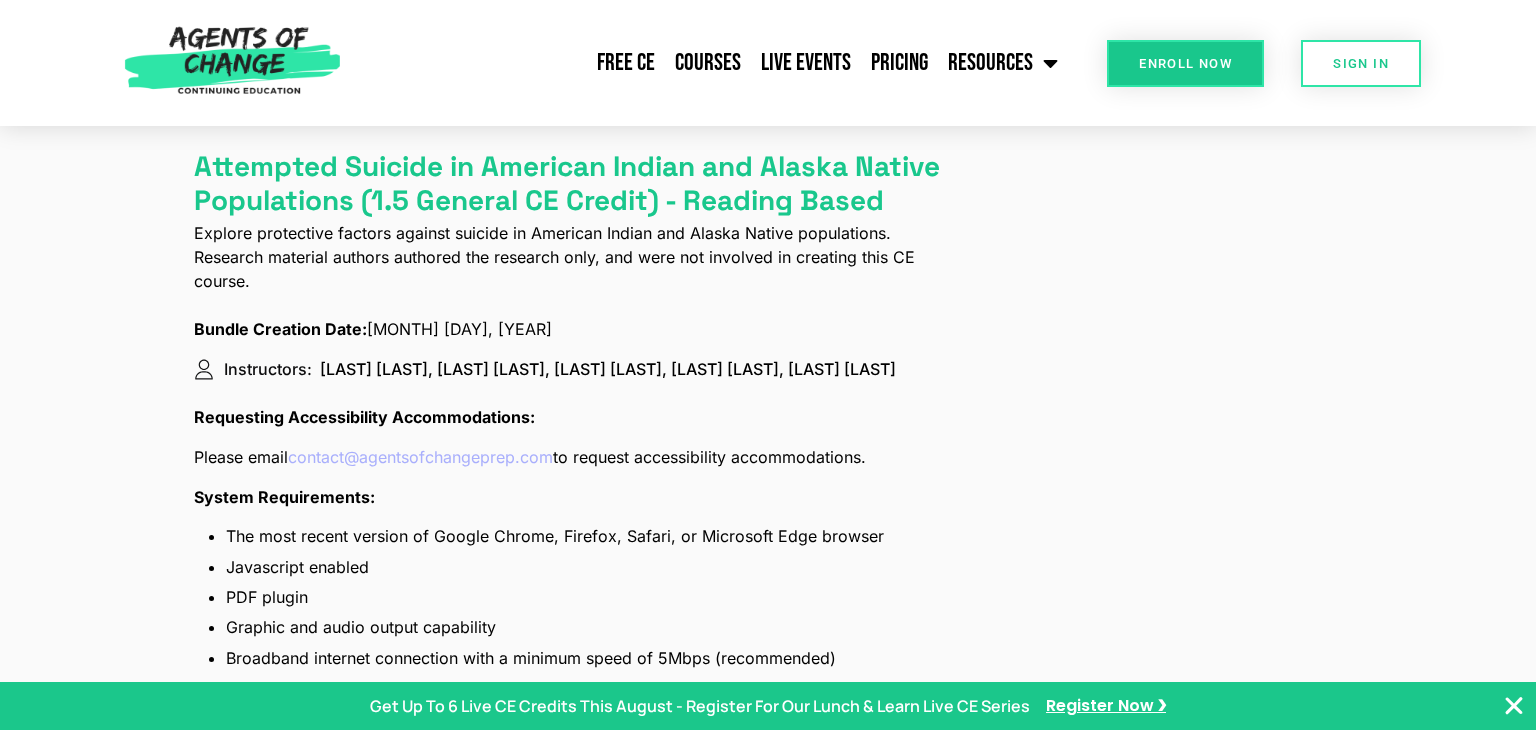 scroll, scrollTop: 1943, scrollLeft: 0, axis: vertical 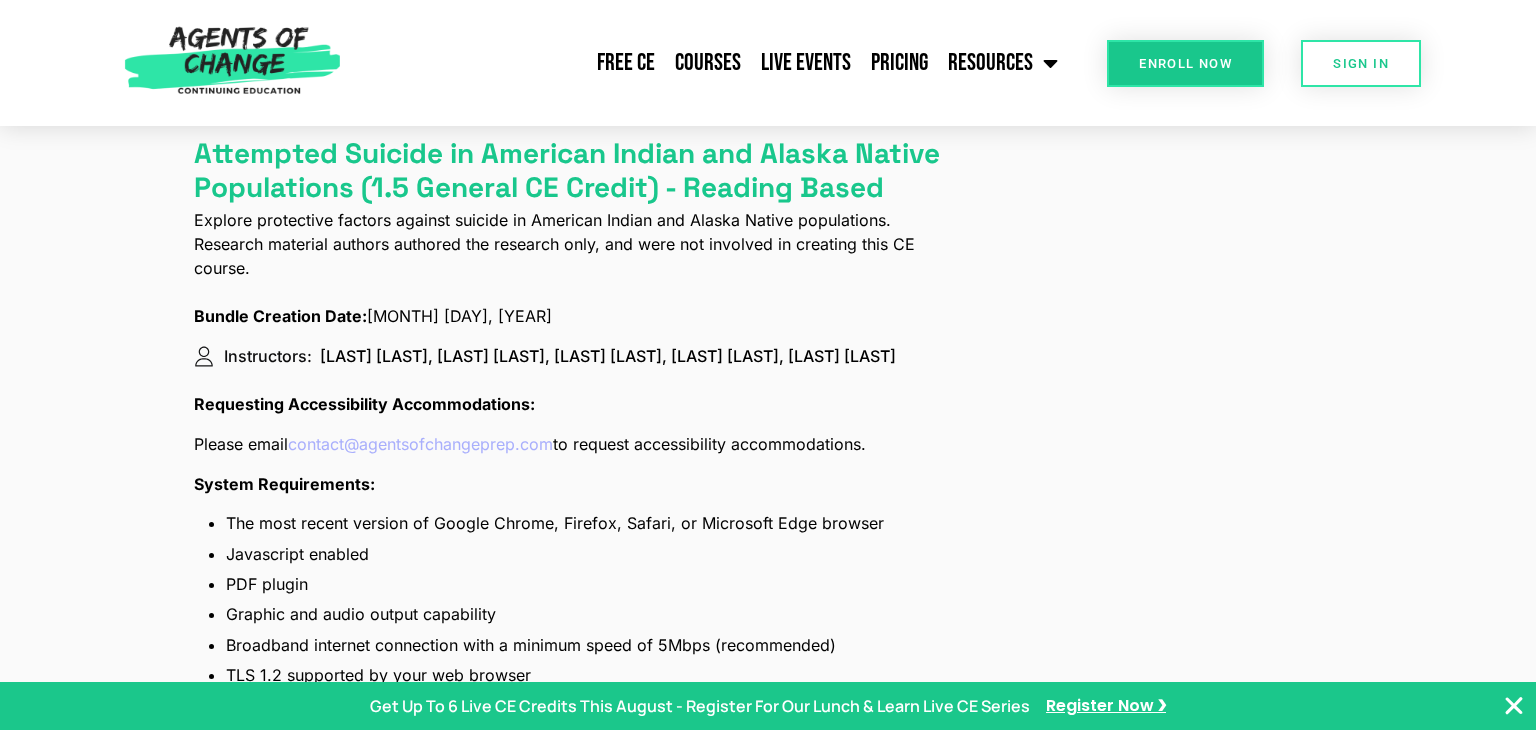 click on "Trauma Bundle: Rural and Underserved Practice  About The Bundle  This bundle includes Migrant Youth Mental Health (3-Part Series), Native American Mental Health, Trauma-Informed Care, and Conducting Risk and Safety Assessments. Learning Method:   Recorded asynchronous distance (non-interactive). This Bundle includes a recorded video and access to the presented resources. Amount of CE Credit Offered:   8 Credit CE Bundle. ASWB ACE and NBCC.  Fees : This Bundle can be purchased individually for $50.00 or as part of an   annual unlimited continuing education subscription available for $99/year. Certificate of Completion :  In order to receive a certificate of completion, you must indicate that you’ve watched the entire video portion of the bundle, earn a passing grade on the test, and complete the requested bundle evaluation.  Content Level:  Both beginning and intermediate-level content are included in this bundle.  Courses Included: Conducting Risk and Safety Assessments (1.5 General CE Credit) PDF plugin" at bounding box center (768, -122) 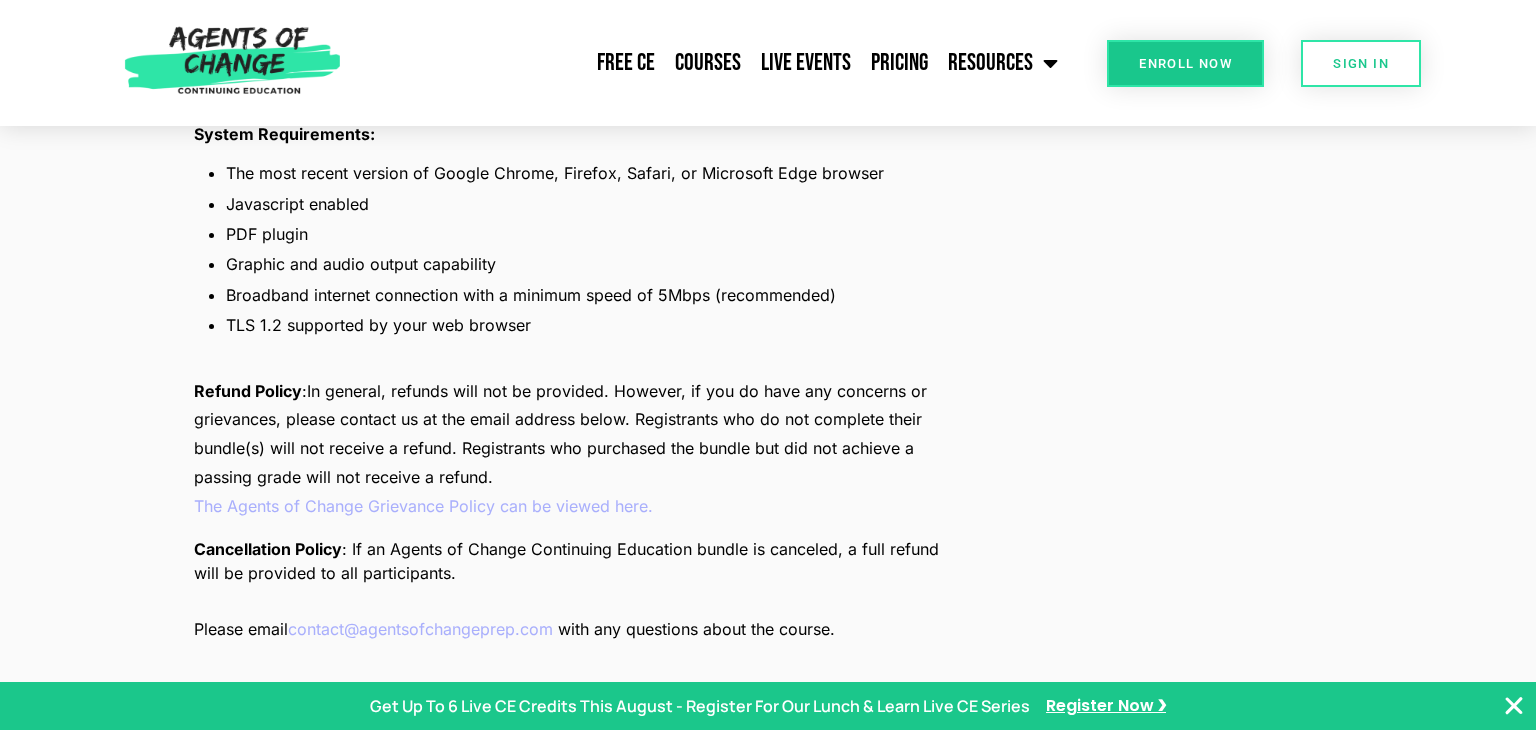 scroll, scrollTop: 2299, scrollLeft: 0, axis: vertical 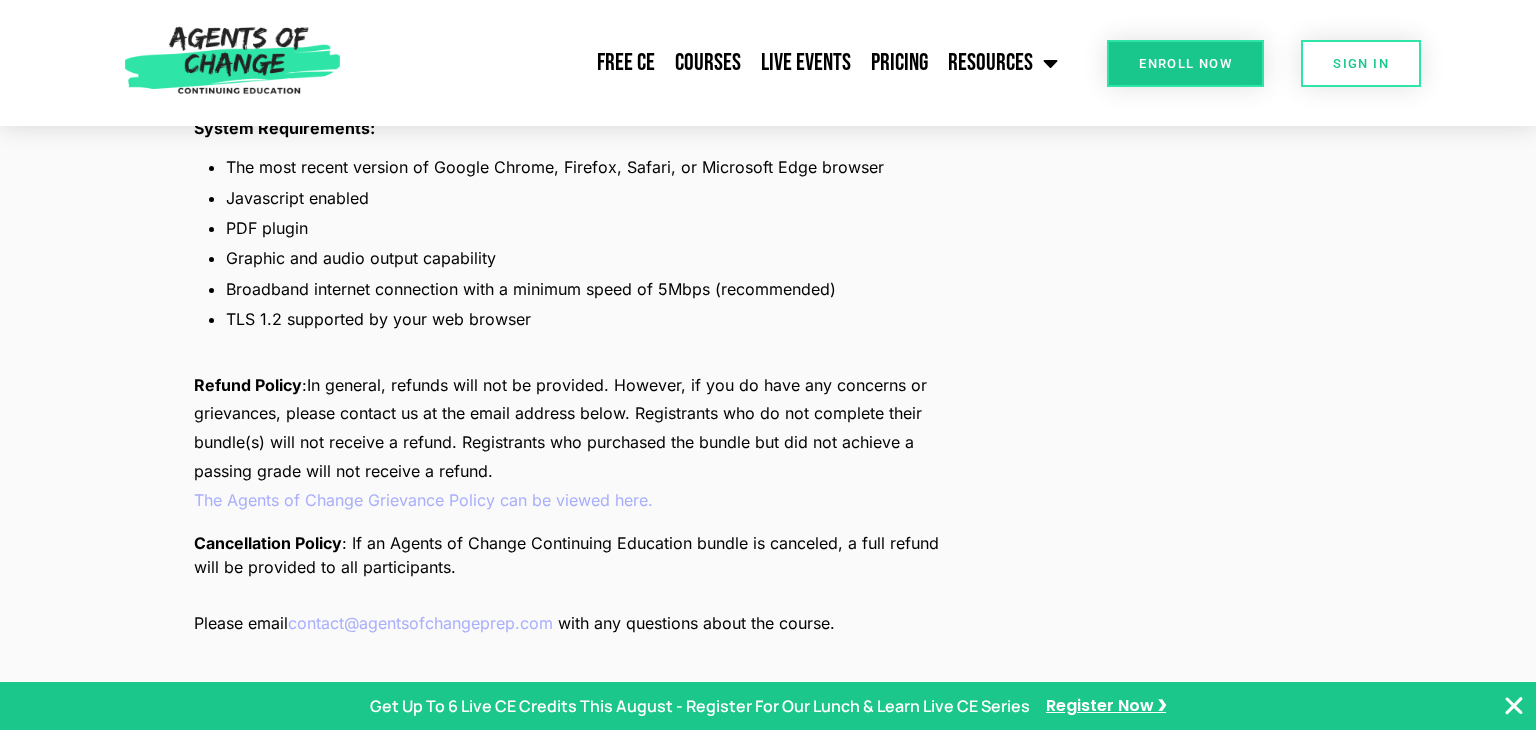 click on "Trauma Bundle: Rural and Underserved Practice  About The Bundle  This bundle includes Migrant Youth Mental Health (3-Part Series), Native American Mental Health, Trauma-Informed Care, and Conducting Risk and Safety Assessments. Learning Method:   Recorded asynchronous distance (non-interactive). This Bundle includes a recorded video and access to the presented resources. Amount of CE Credit Offered:   8 Credit CE Bundle. ASWB ACE and NBCC.  Fees : This Bundle can be purchased individually for $50.00 or as part of an   annual unlimited continuing education subscription available for $99/year. Certificate of Completion :  In order to receive a certificate of completion, you must indicate that you’ve watched the entire video portion of the bundle, earn a passing grade on the test, and complete the requested bundle evaluation.  Content Level:  Both beginning and intermediate-level content are included in this bundle.  Courses Included: Conducting Risk and Safety Assessments (1.5 General CE Credit) PDF plugin" at bounding box center (768, -478) 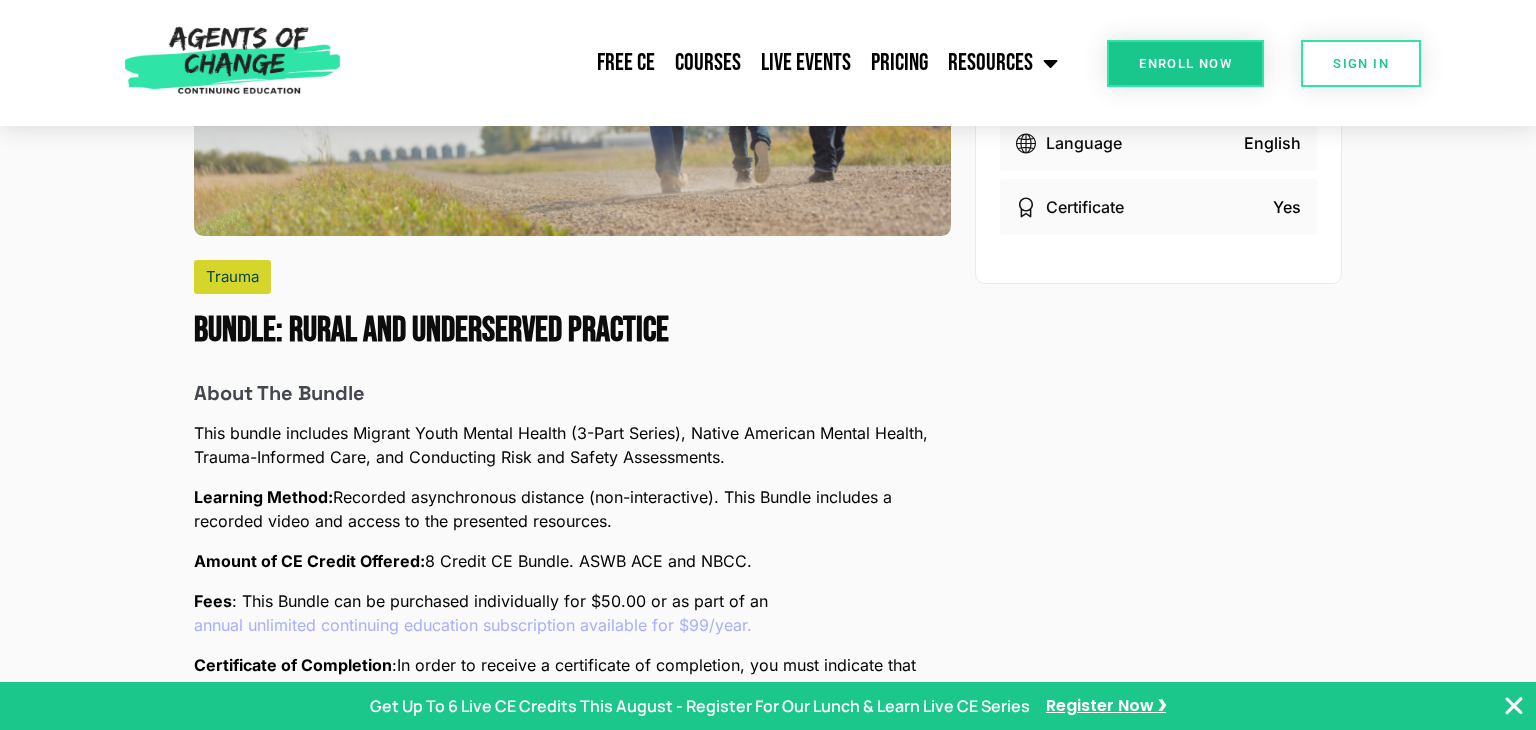 scroll, scrollTop: 0, scrollLeft: 0, axis: both 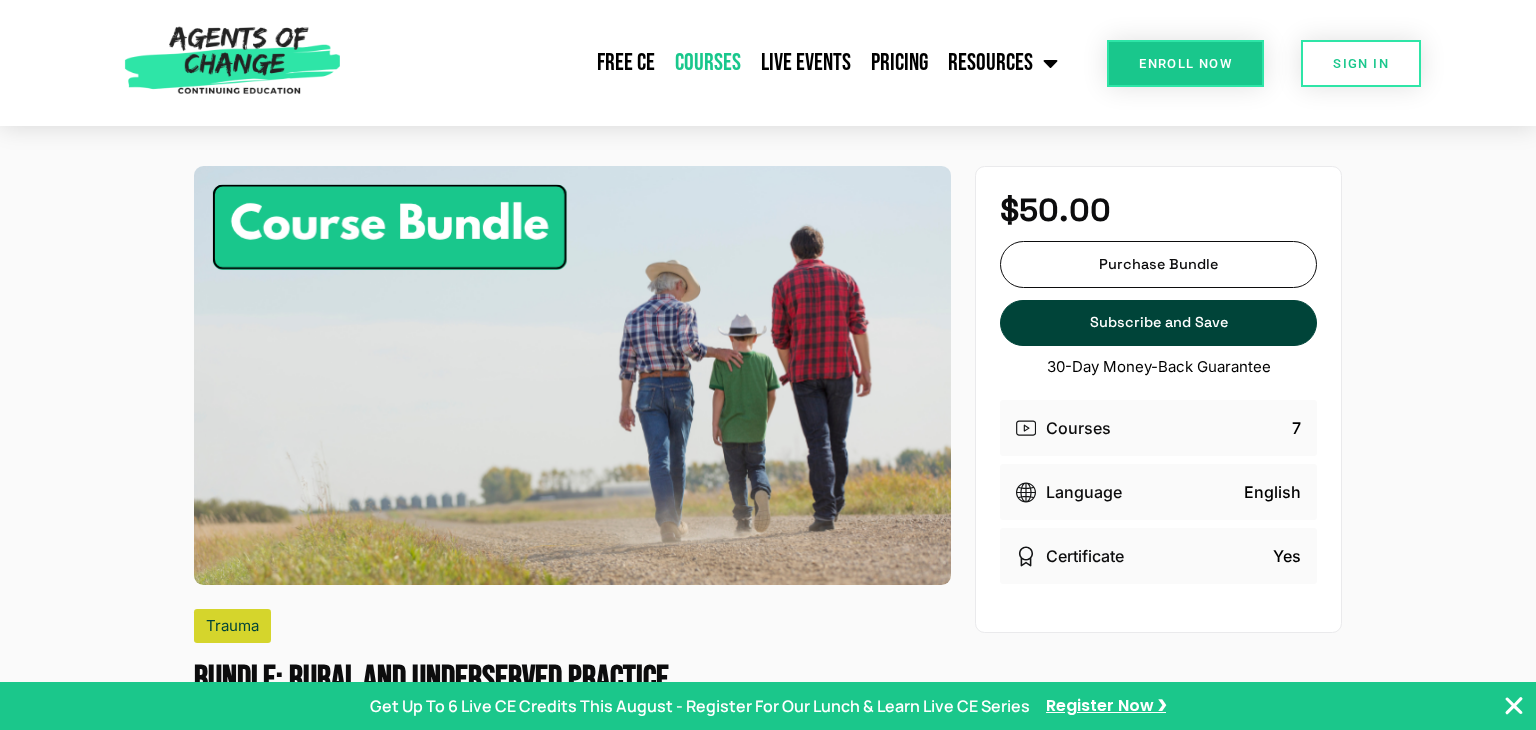 click on "Courses" 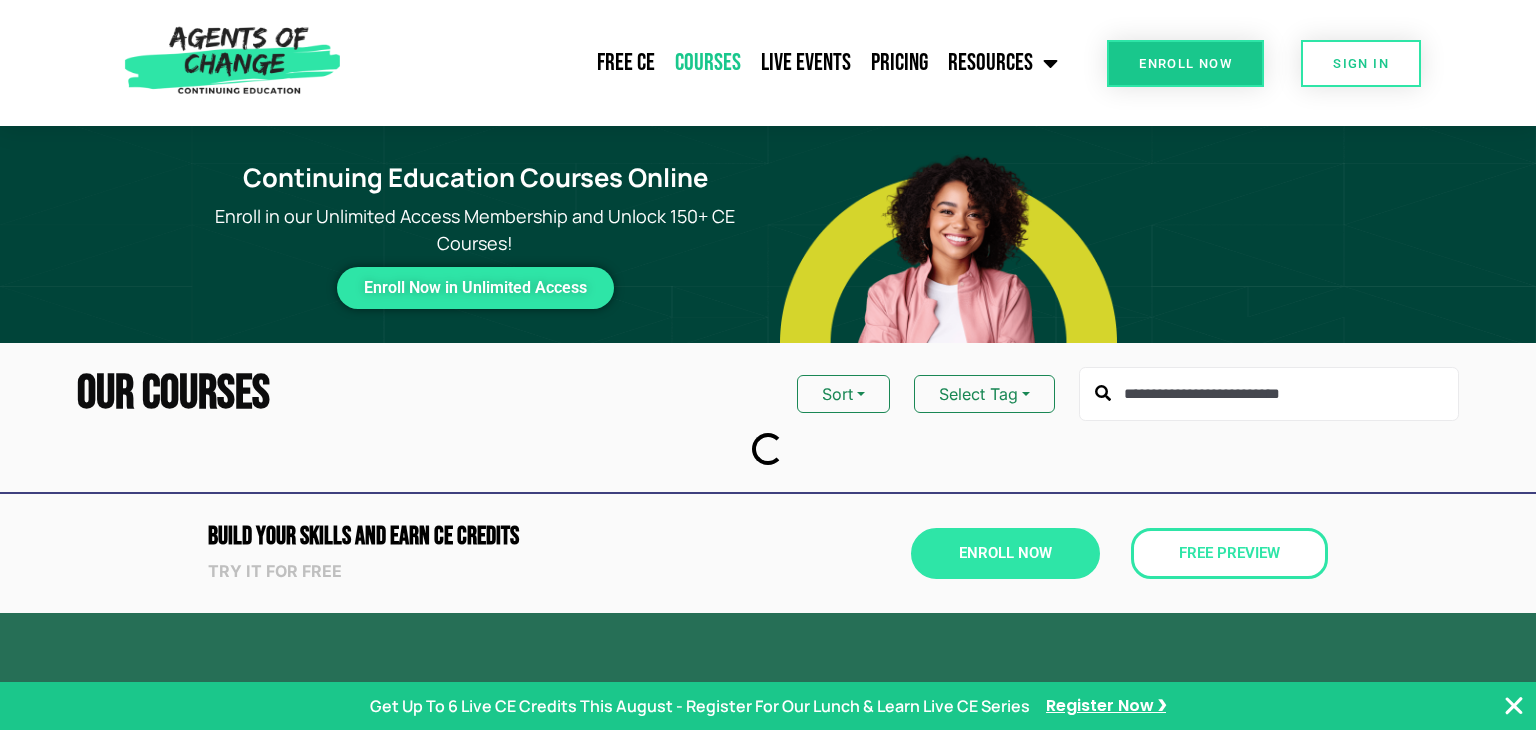 scroll, scrollTop: 0, scrollLeft: 0, axis: both 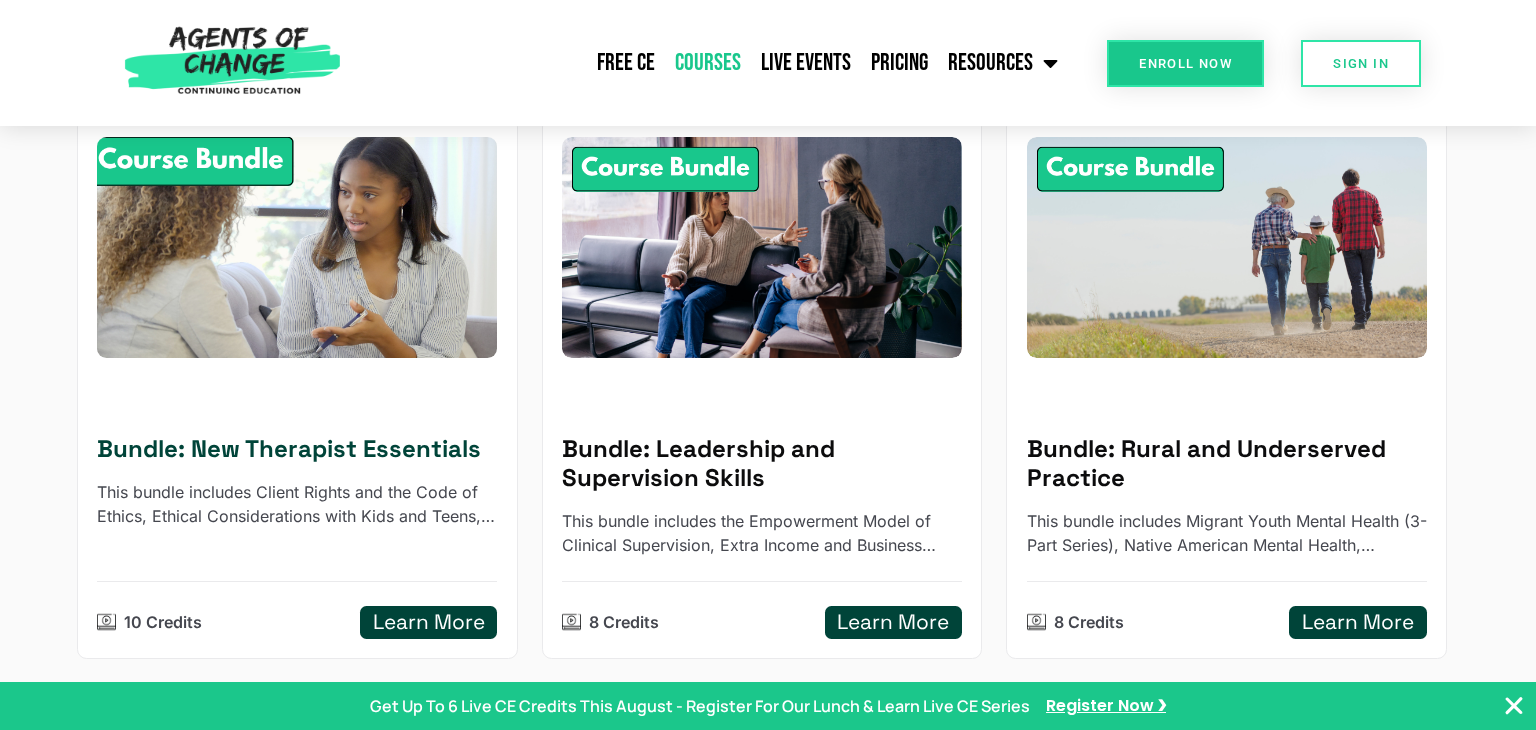 click at bounding box center [297, 247] 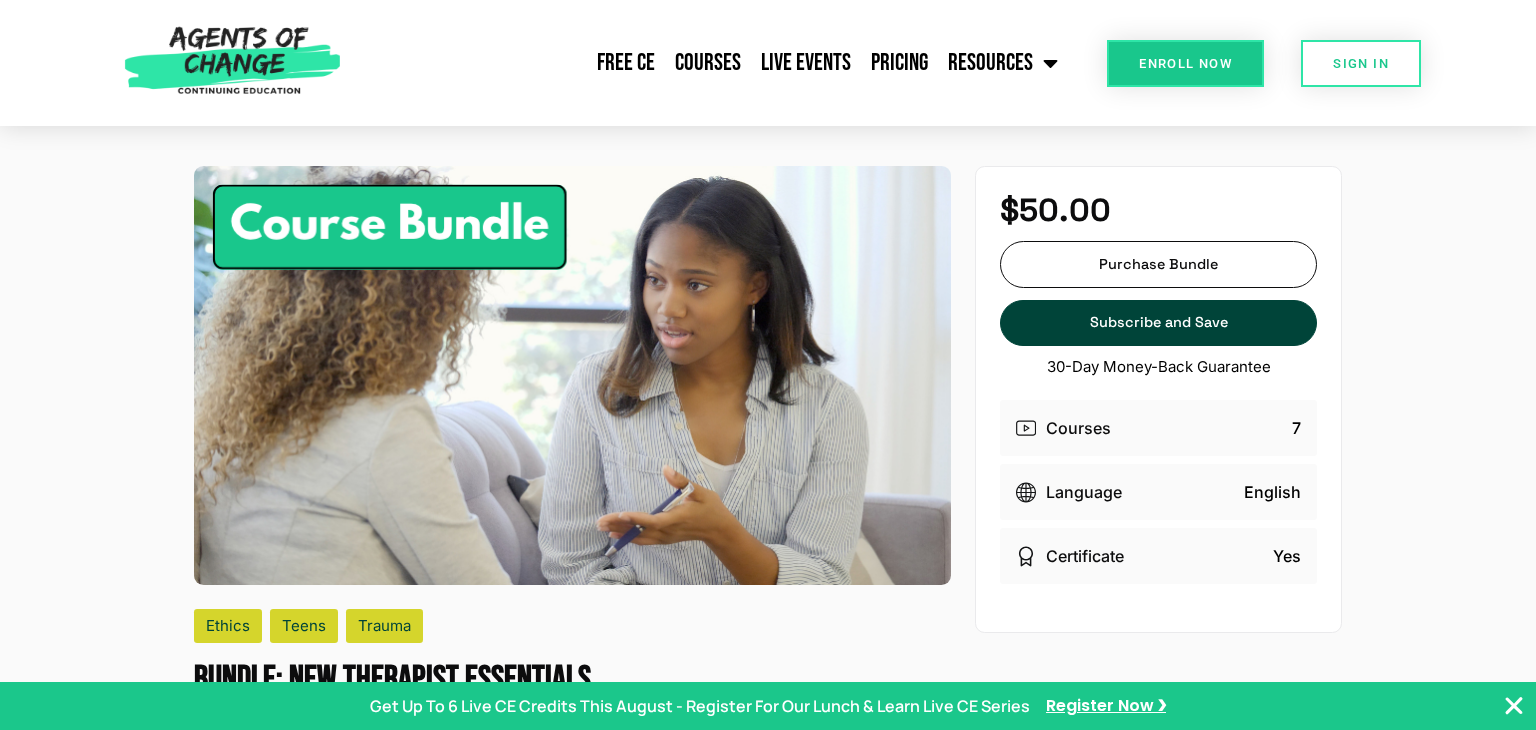 scroll, scrollTop: 0, scrollLeft: 0, axis: both 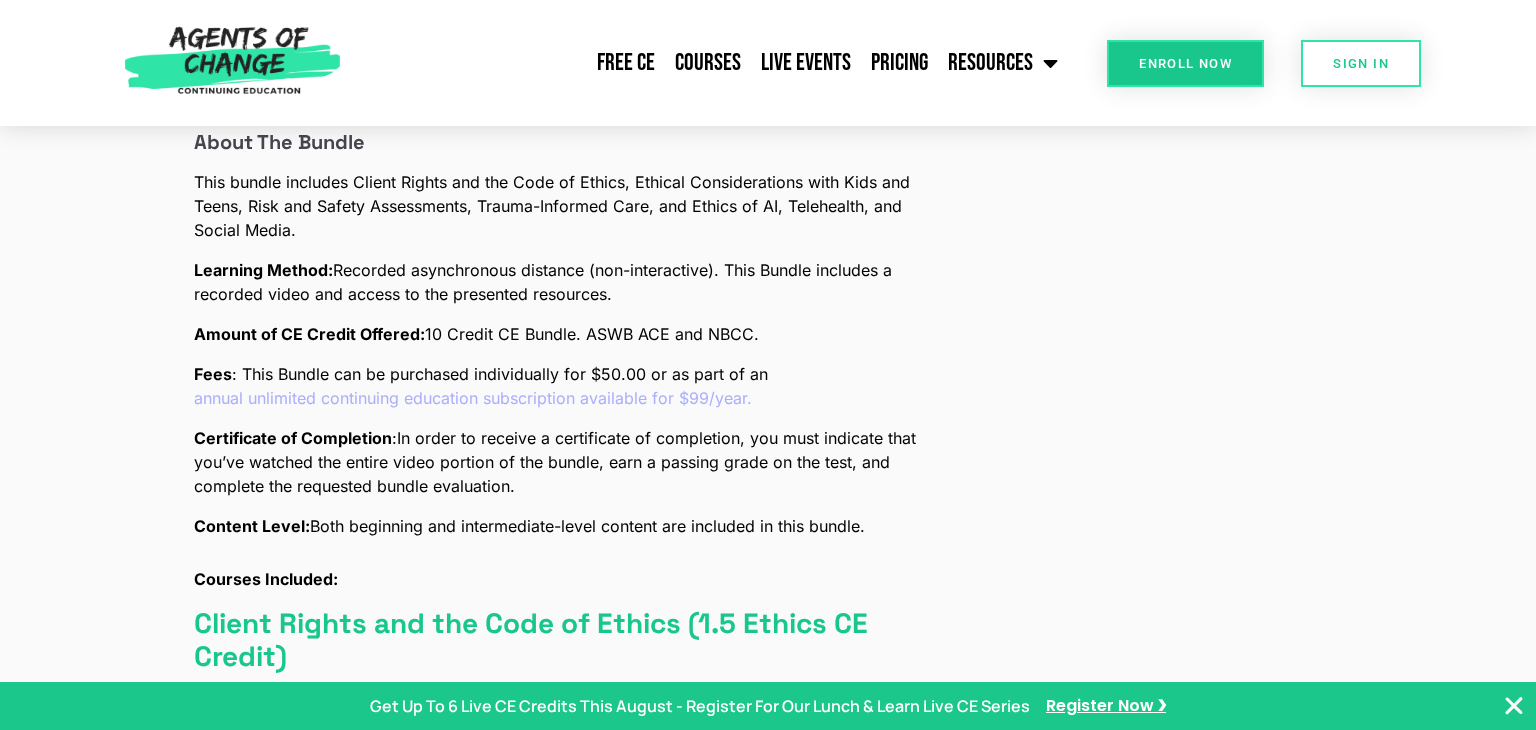 click on "Ethics Teens Trauma Bundle: New Therapist Essentials  About The Bundle  This bundle includes Client Rights and the Code of Ethics, Ethical Considerations with Kids and Teens, Risk and Safety Assessments, Trauma-Informed Care, and Ethics of AI, Telehealth, and Social Media. Learning Method:   Recorded asynchronous distance (non-interactive). This Bundle includes a recorded video and access to the presented resources. Amount of CE Credit Offered:   10 Credit CE Bundle. ASWB ACE and NBCC.  Fees : This Bundle can be purchased individually for $50.00 or as part of an   annual unlimited continuing education subscription available for $99/year. Certificate of Completion :  In order to receive a certificate of completion, you must indicate that you’ve watched the entire video portion of the bundle, earn a passing grade on the test, and complete the requested bundle evaluation.  Content Level:  Both beginning and intermediate-level content are included in this bundle.  Courses Included: Bundle Creation Date:  :" at bounding box center (768, 1245) 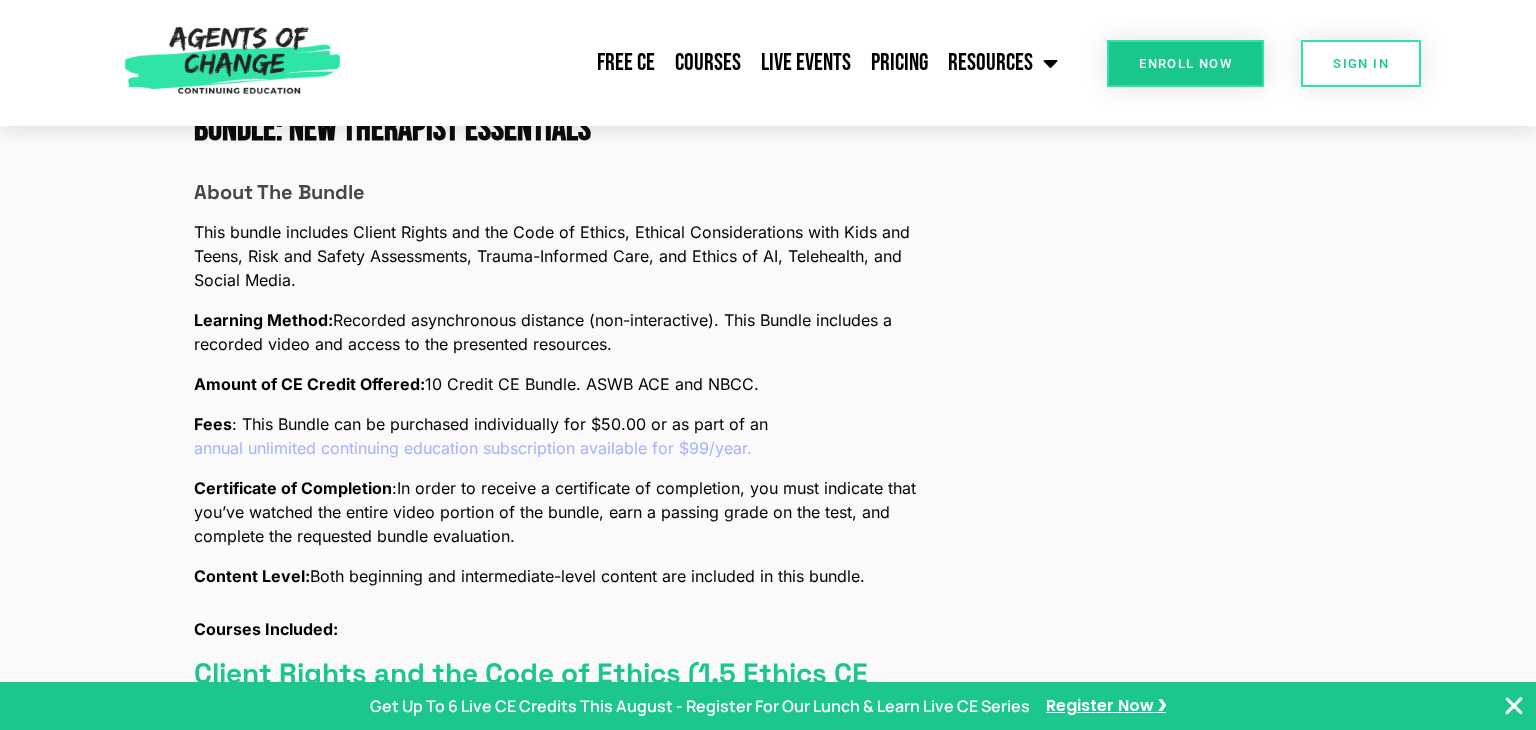 scroll, scrollTop: 548, scrollLeft: 0, axis: vertical 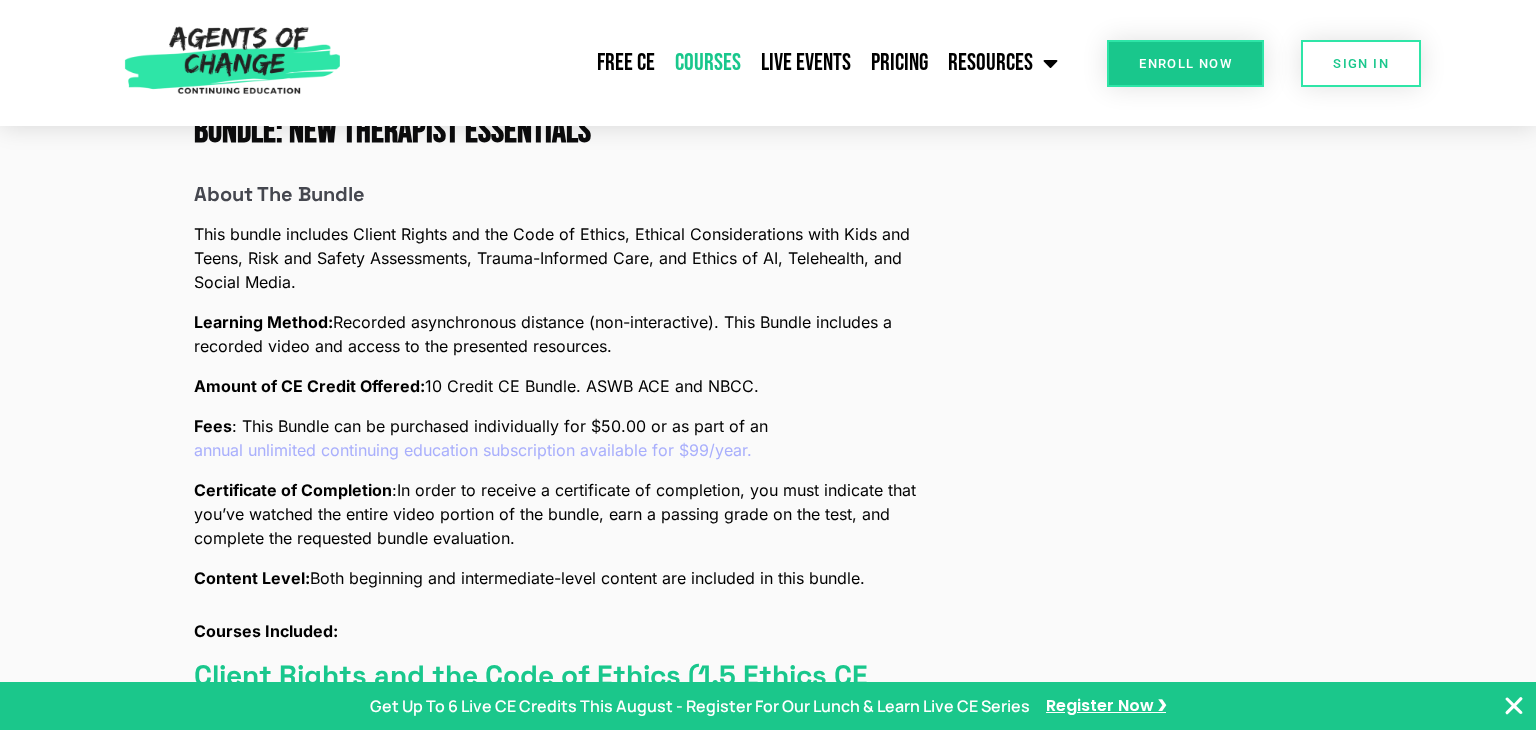 click on "Courses" 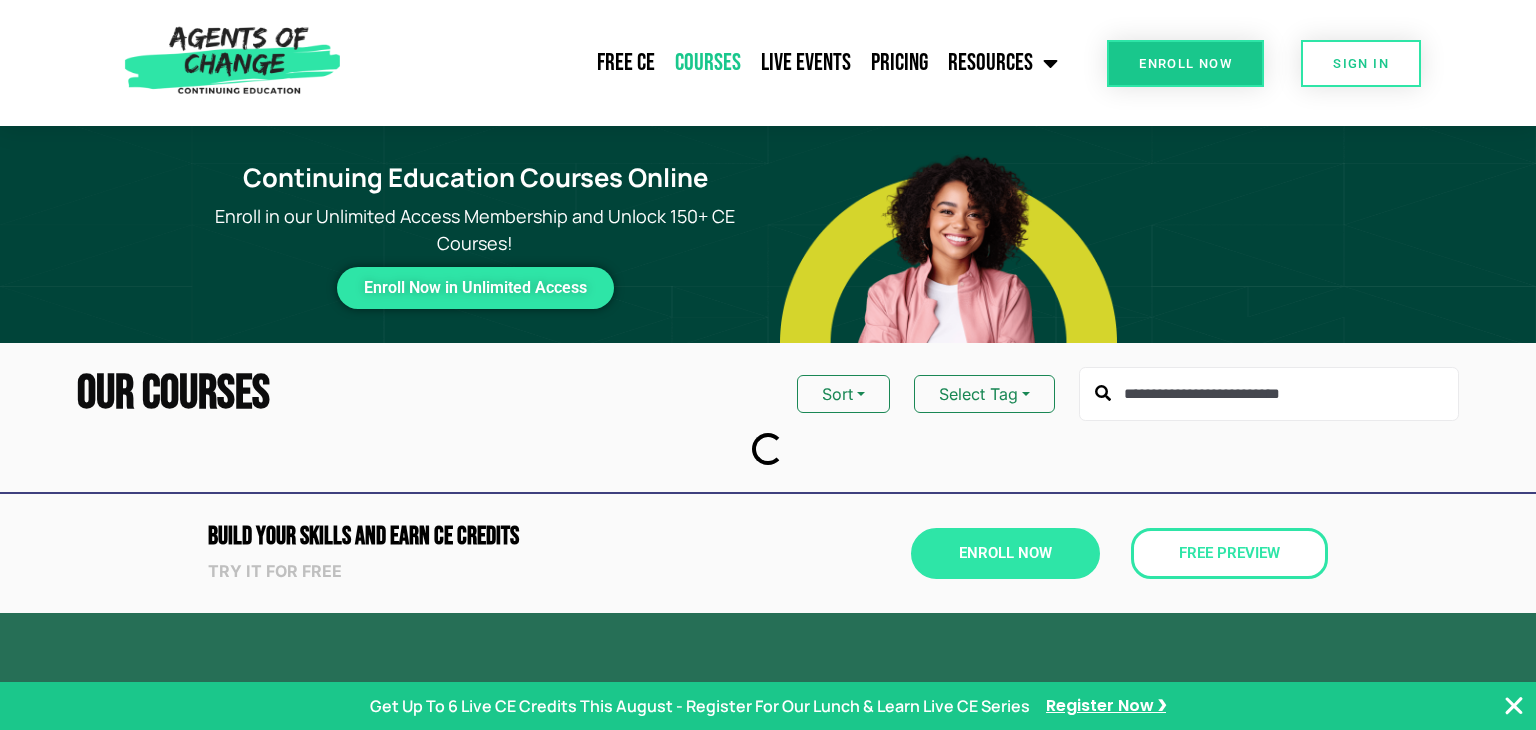 scroll, scrollTop: 0, scrollLeft: 0, axis: both 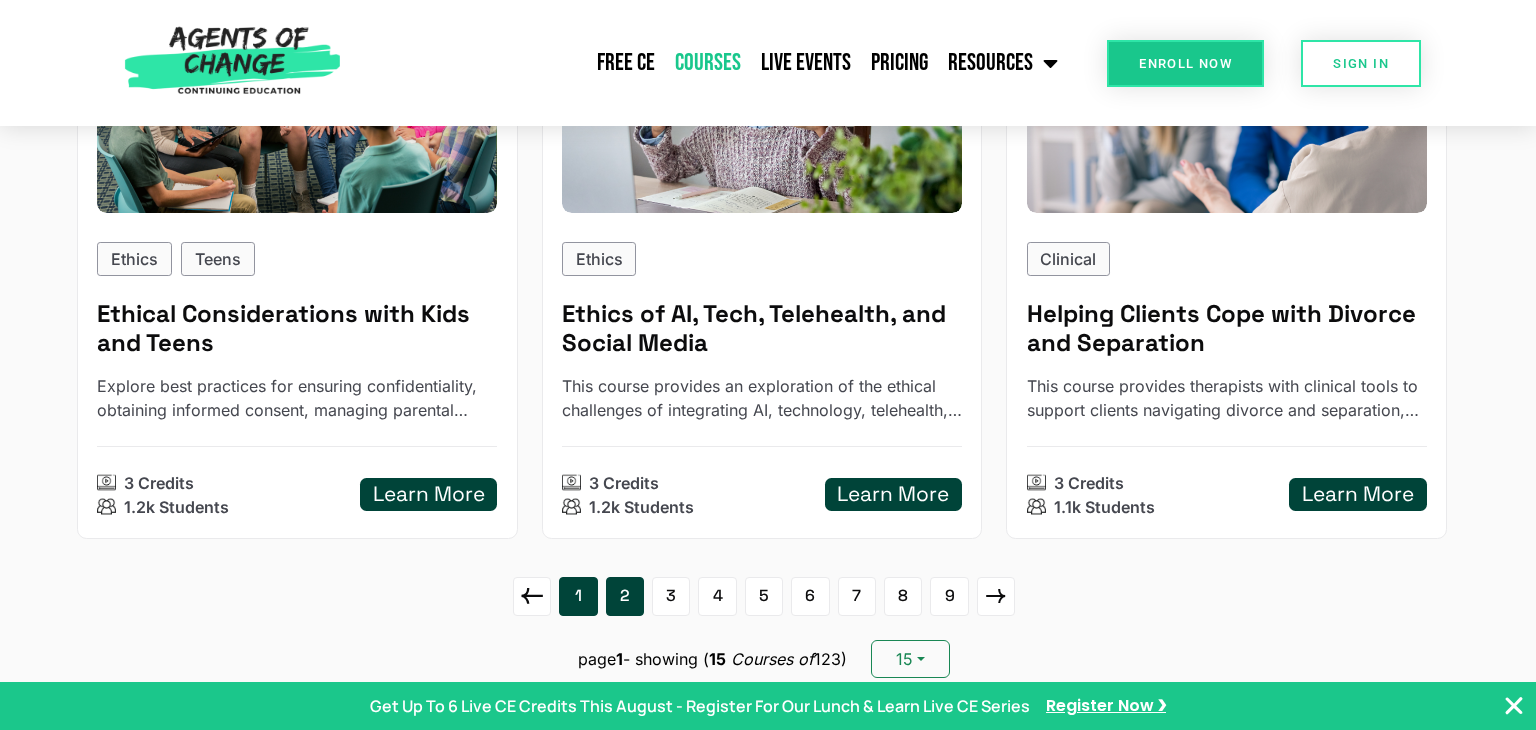 click on "2" at bounding box center [625, 596] 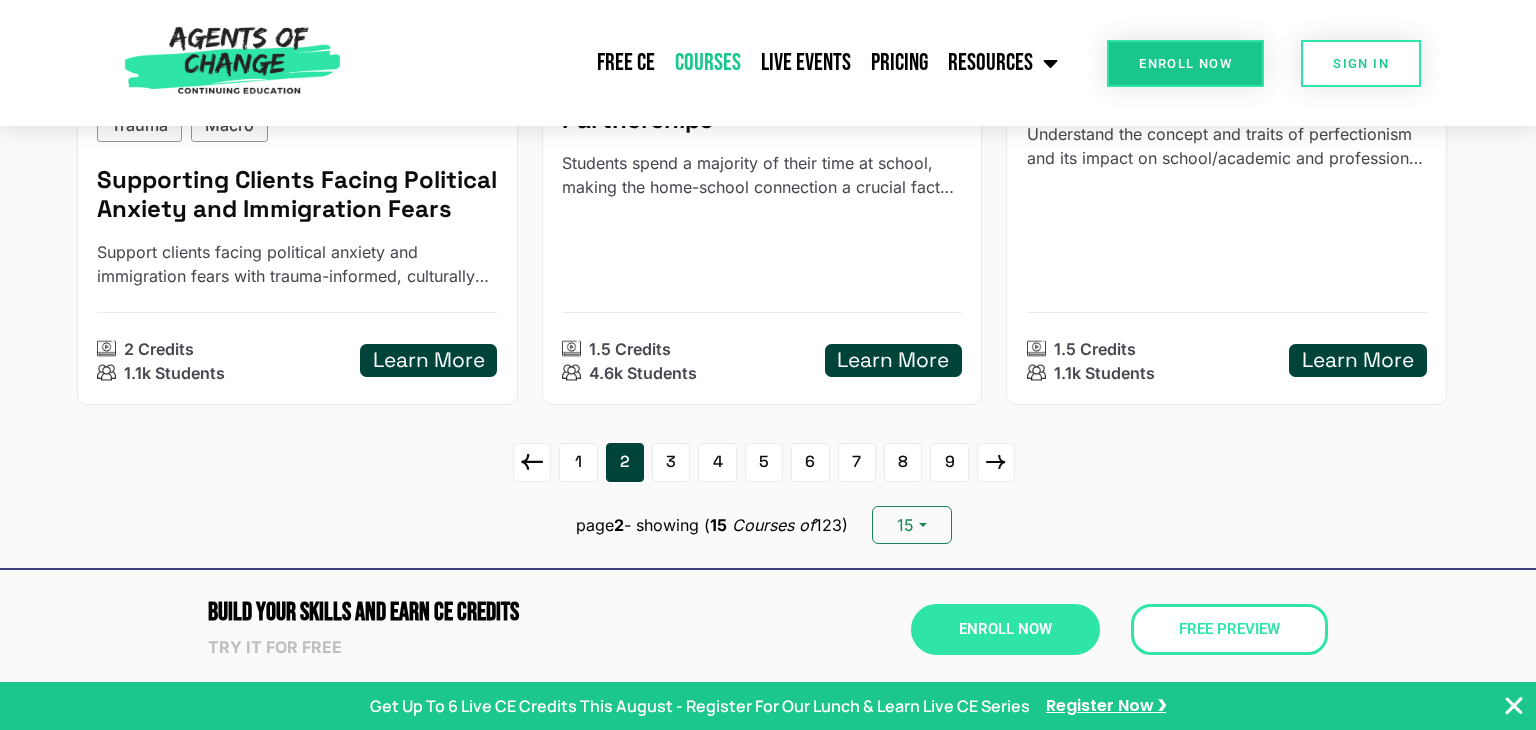 scroll, scrollTop: 3092, scrollLeft: 0, axis: vertical 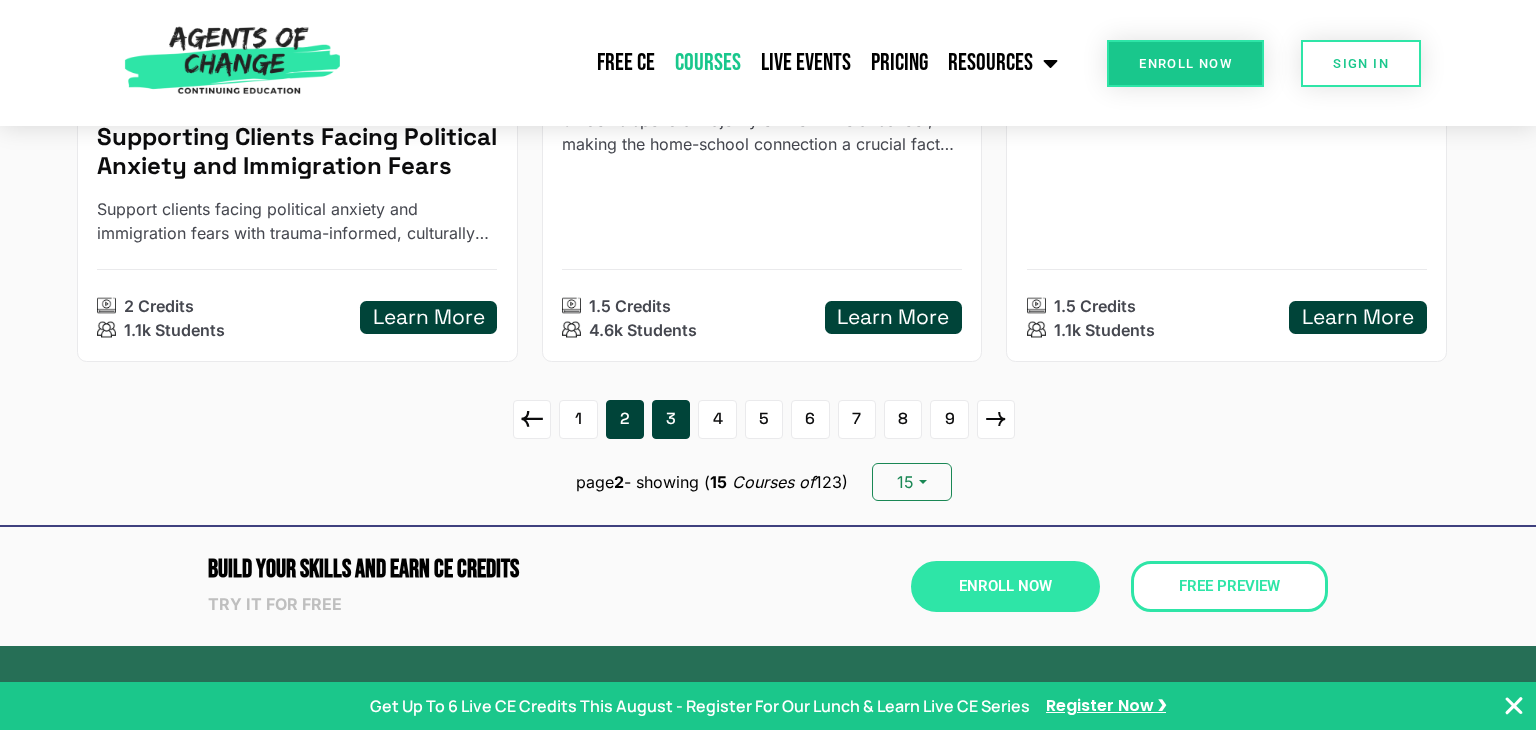 click on "3" at bounding box center [671, 419] 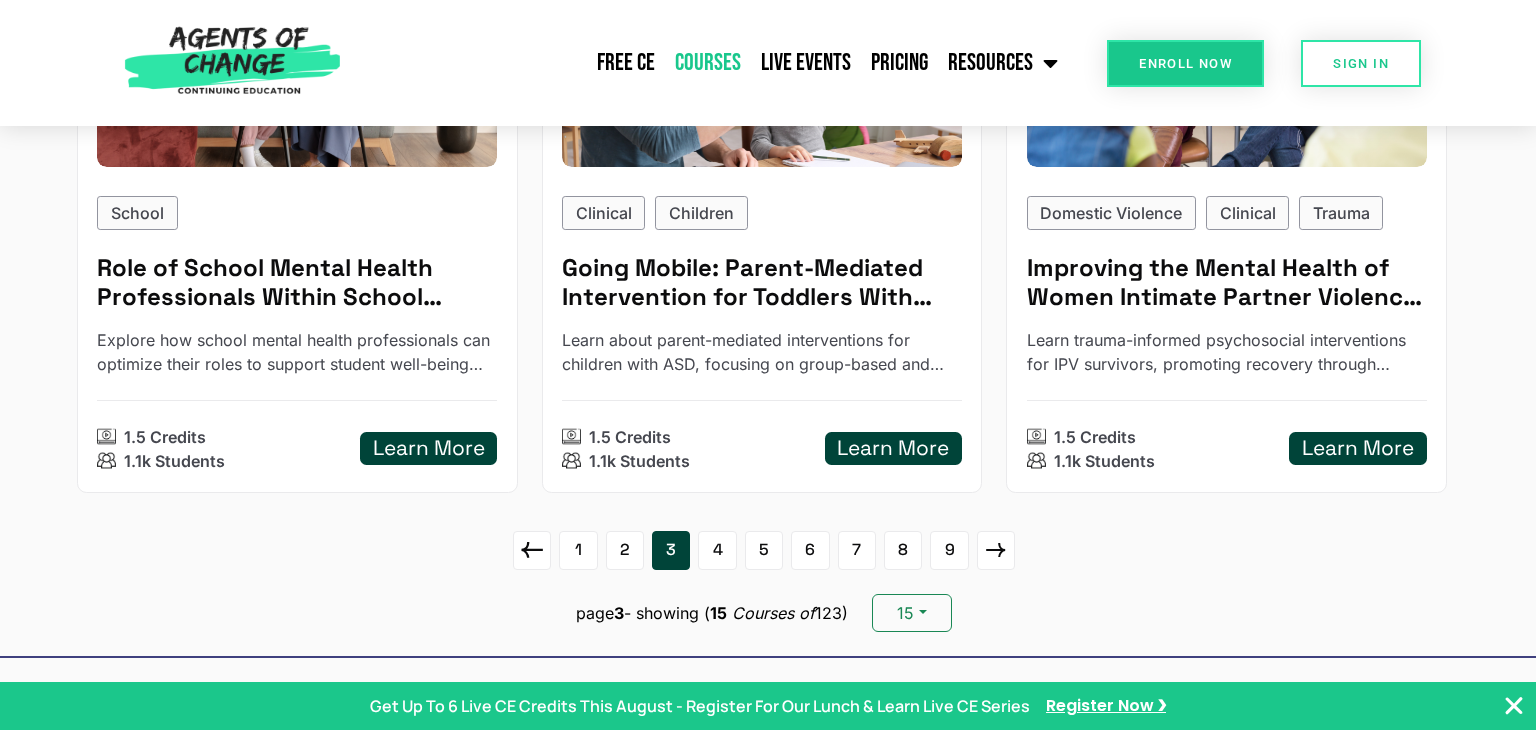 scroll, scrollTop: 2876, scrollLeft: 0, axis: vertical 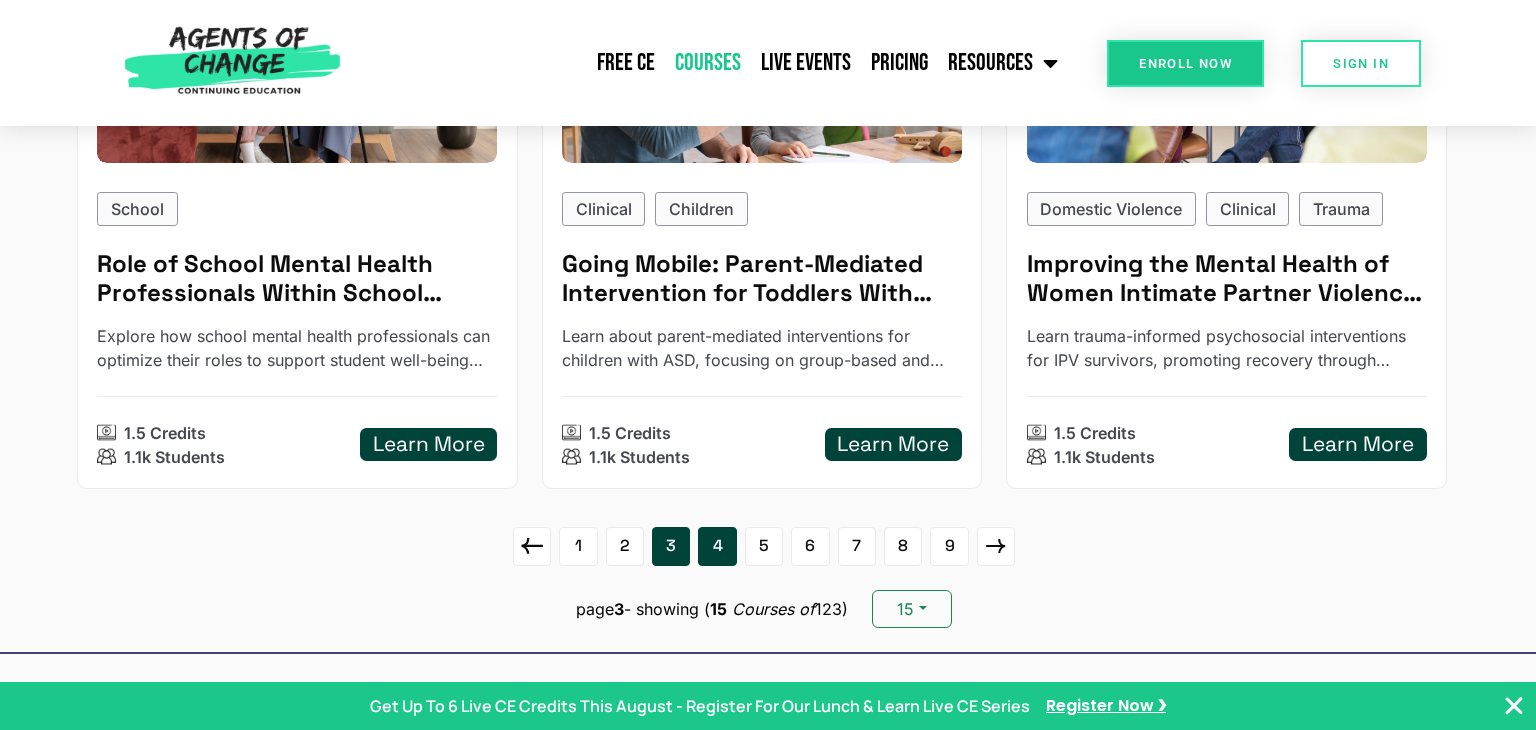 click on "4" at bounding box center [717, 546] 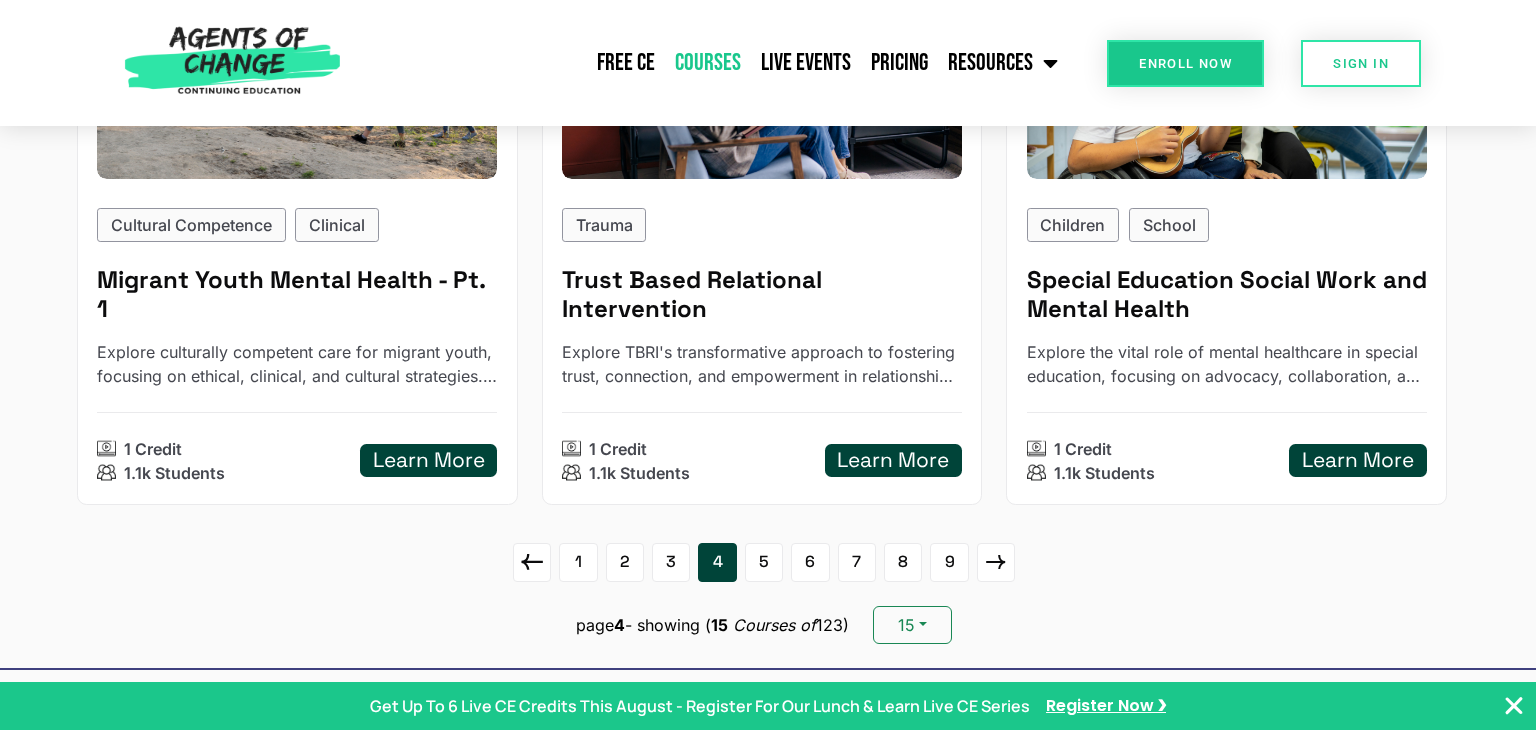 scroll, scrollTop: 2863, scrollLeft: 0, axis: vertical 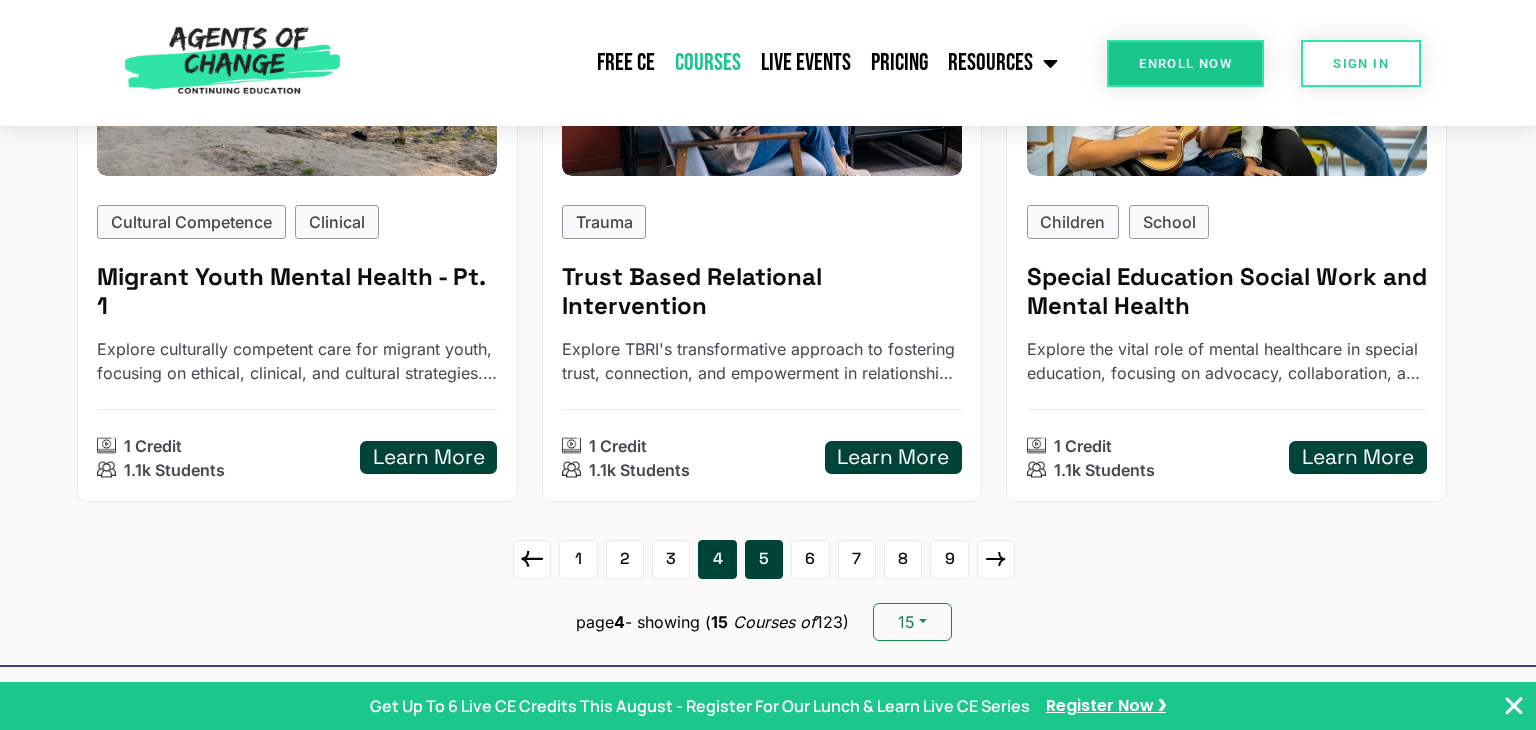 click on "5" at bounding box center (764, 559) 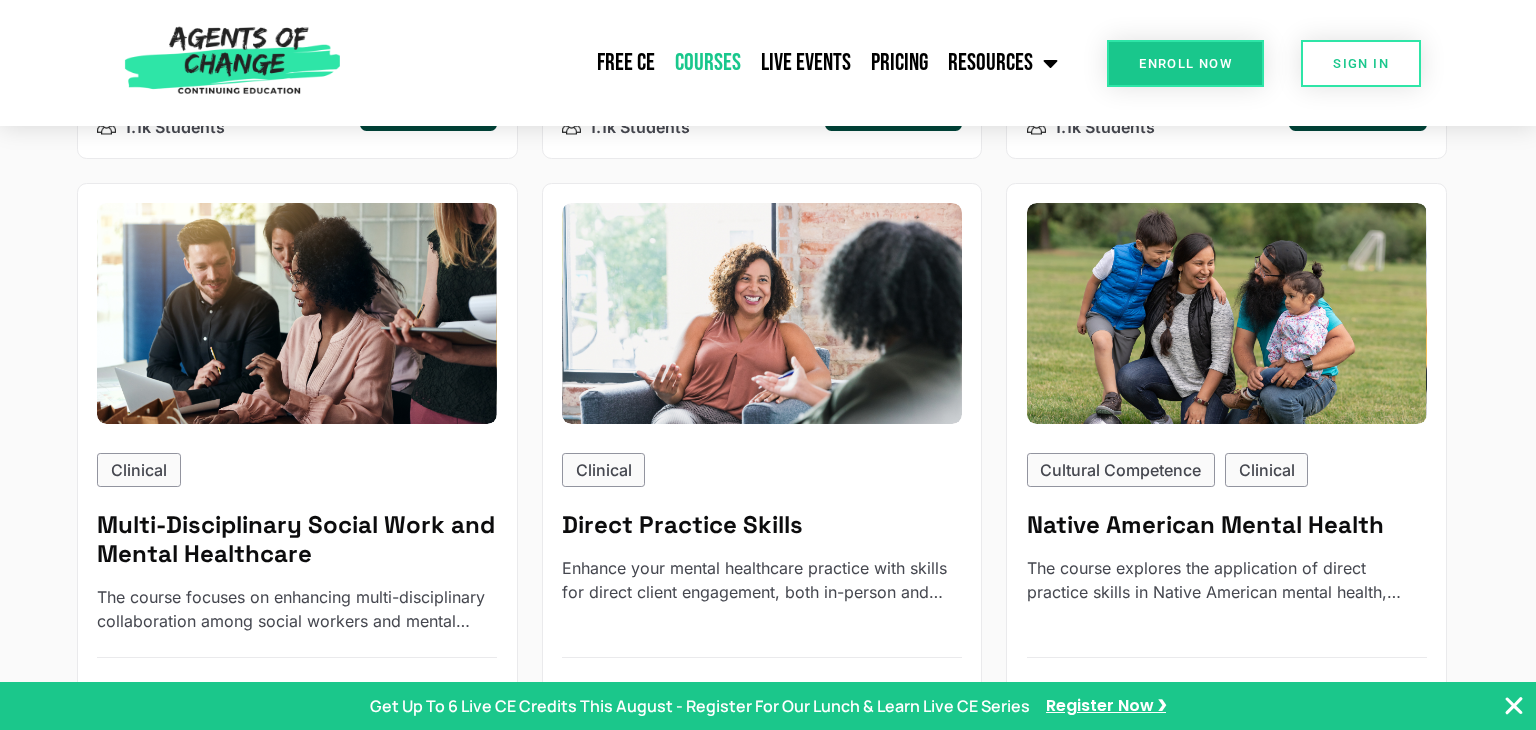 scroll, scrollTop: 830, scrollLeft: 0, axis: vertical 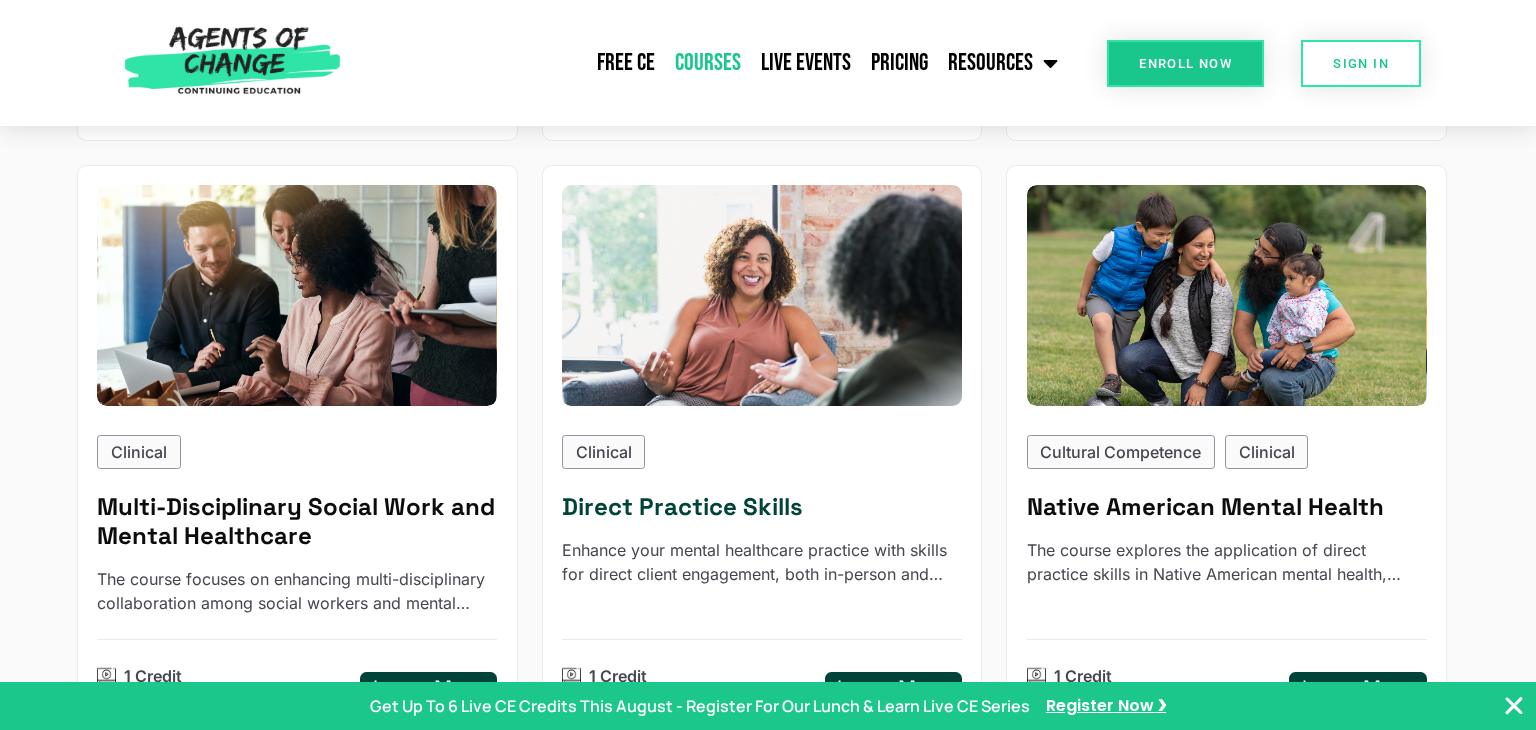 click on "Clinical   Direct Practice Skills Enhance your mental healthcare practice with skills for direct client engagement, both in-person and online. Learn clinical assessment techniques and adapt technology for better client outcomes. 1 Credit 1.1k Students Learn More" at bounding box center [762, 448] 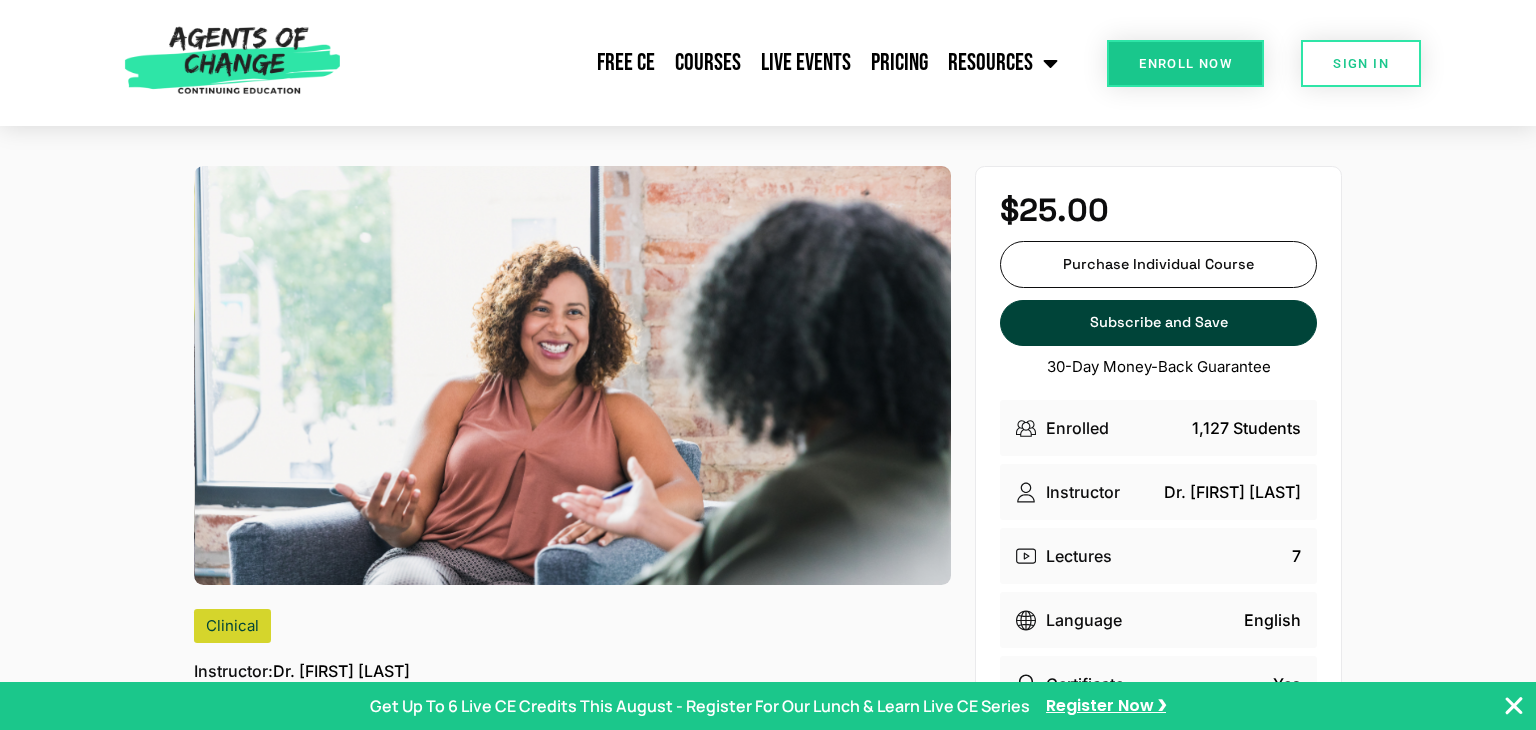 scroll, scrollTop: 0, scrollLeft: 0, axis: both 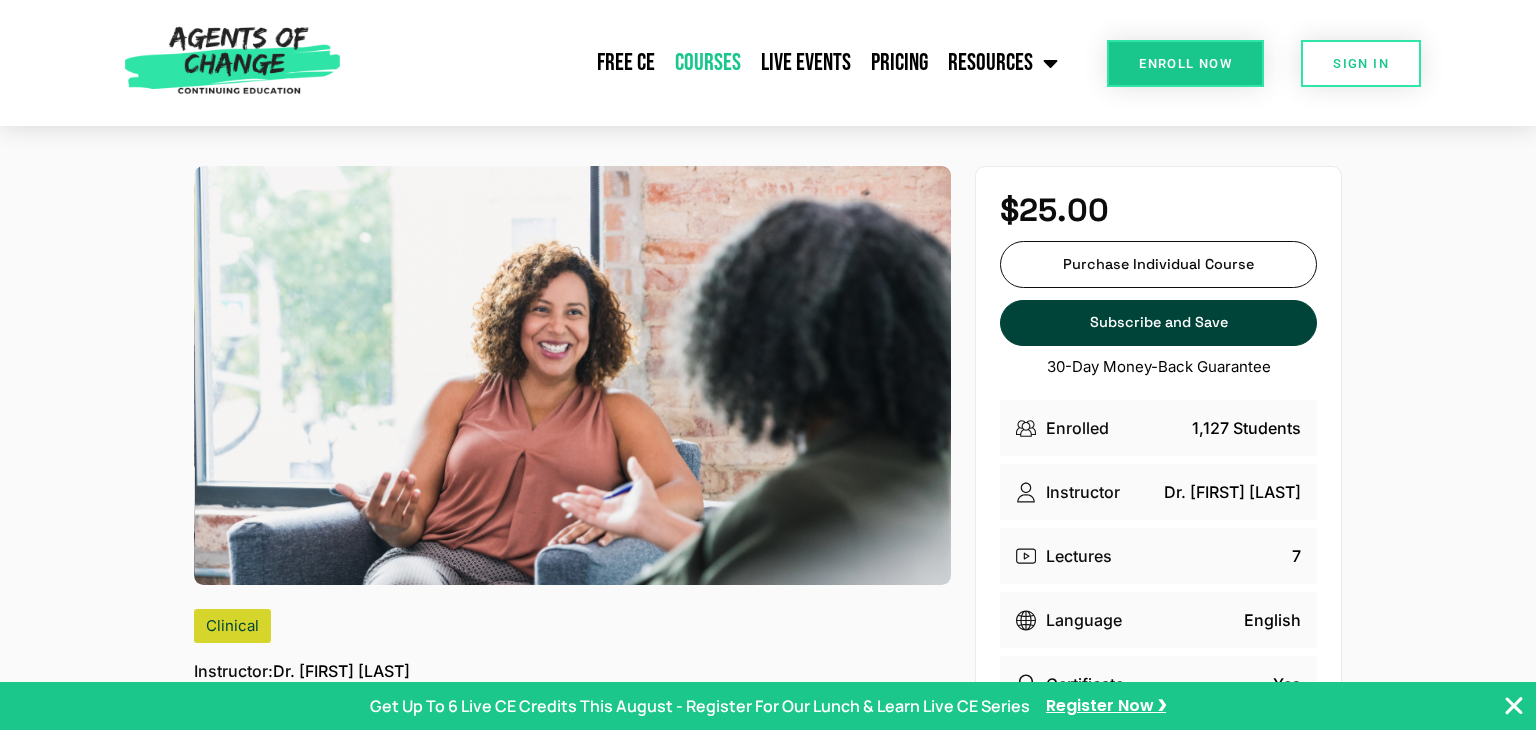 click on "Courses" 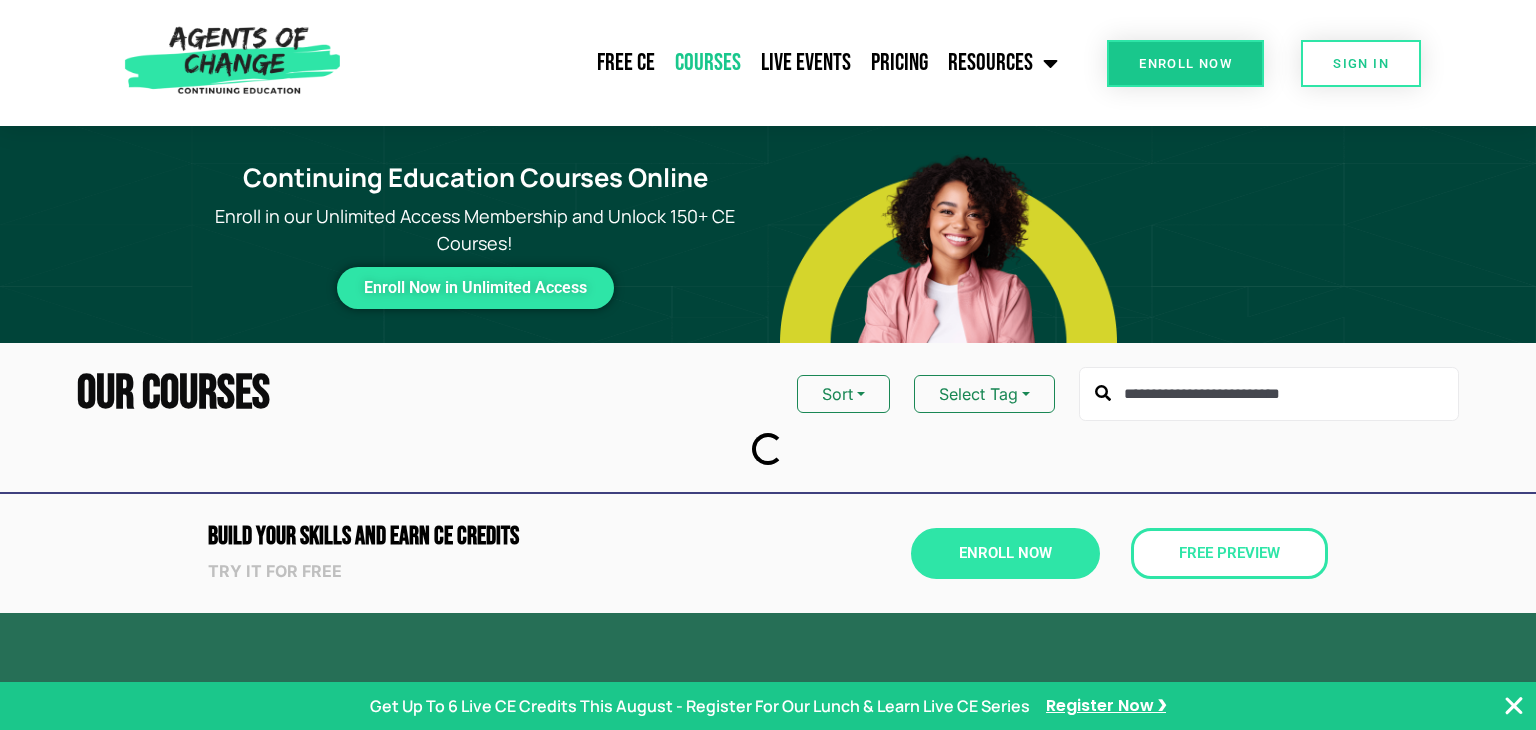 scroll, scrollTop: 0, scrollLeft: 0, axis: both 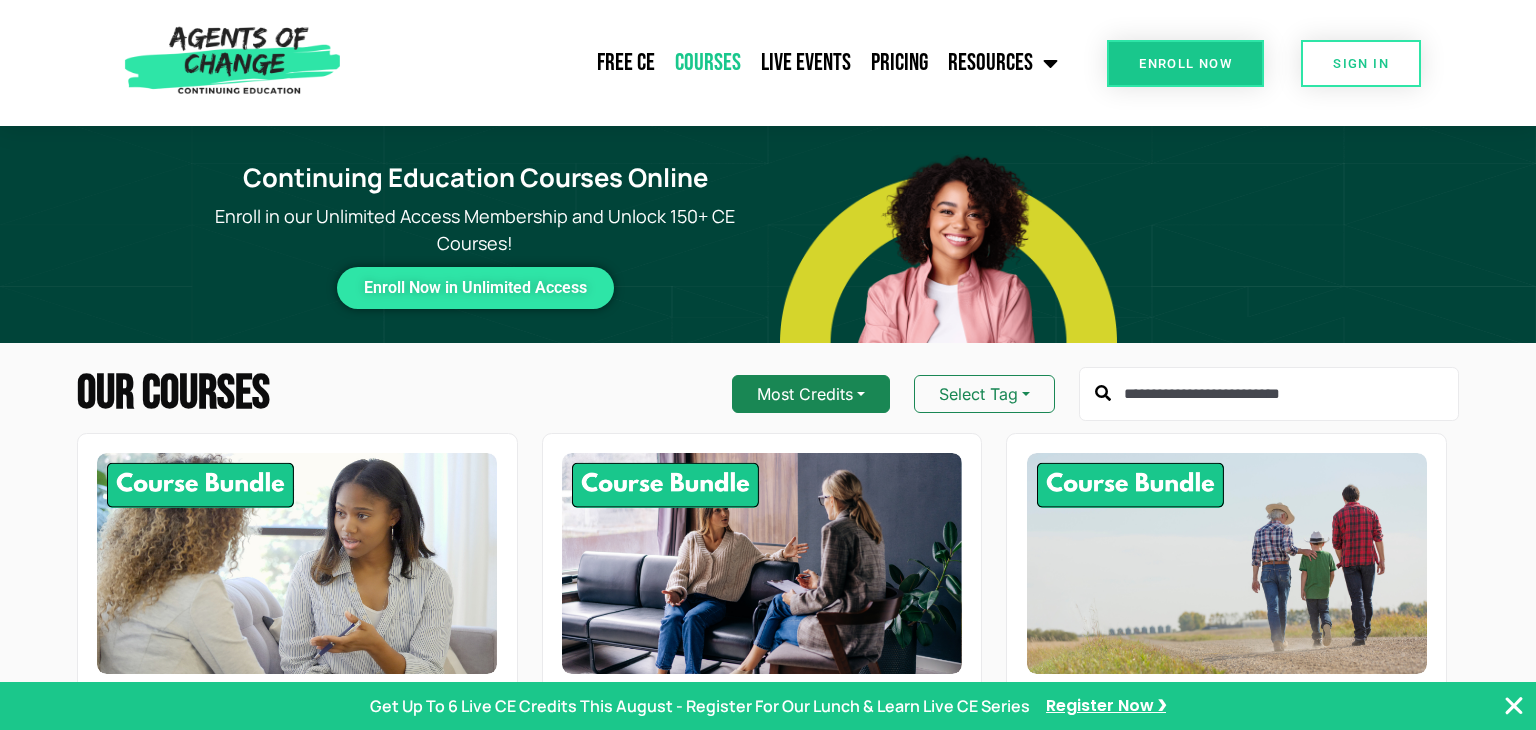 click on "Most Credits" at bounding box center [811, 394] 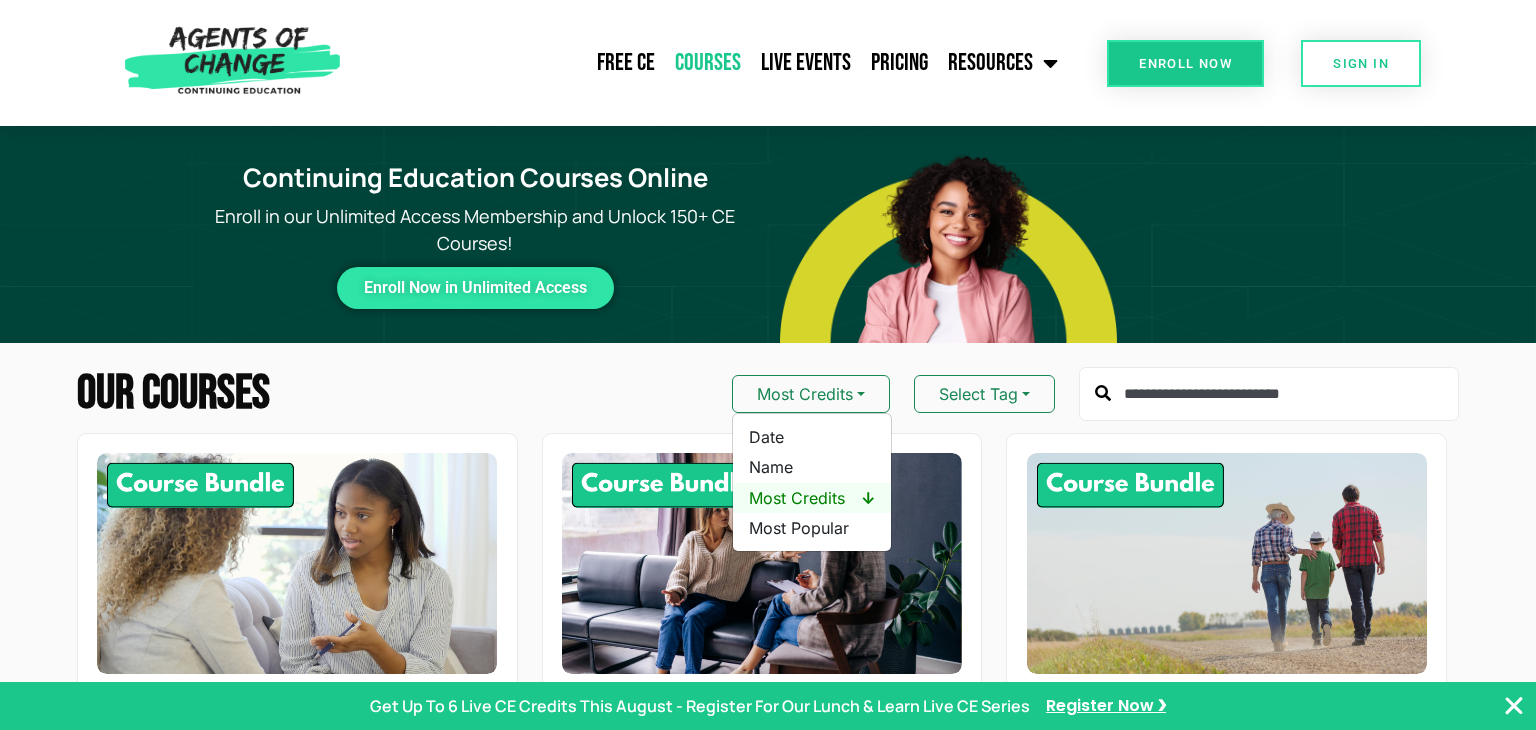 click on "Most Credits  ↓" at bounding box center (812, 498) 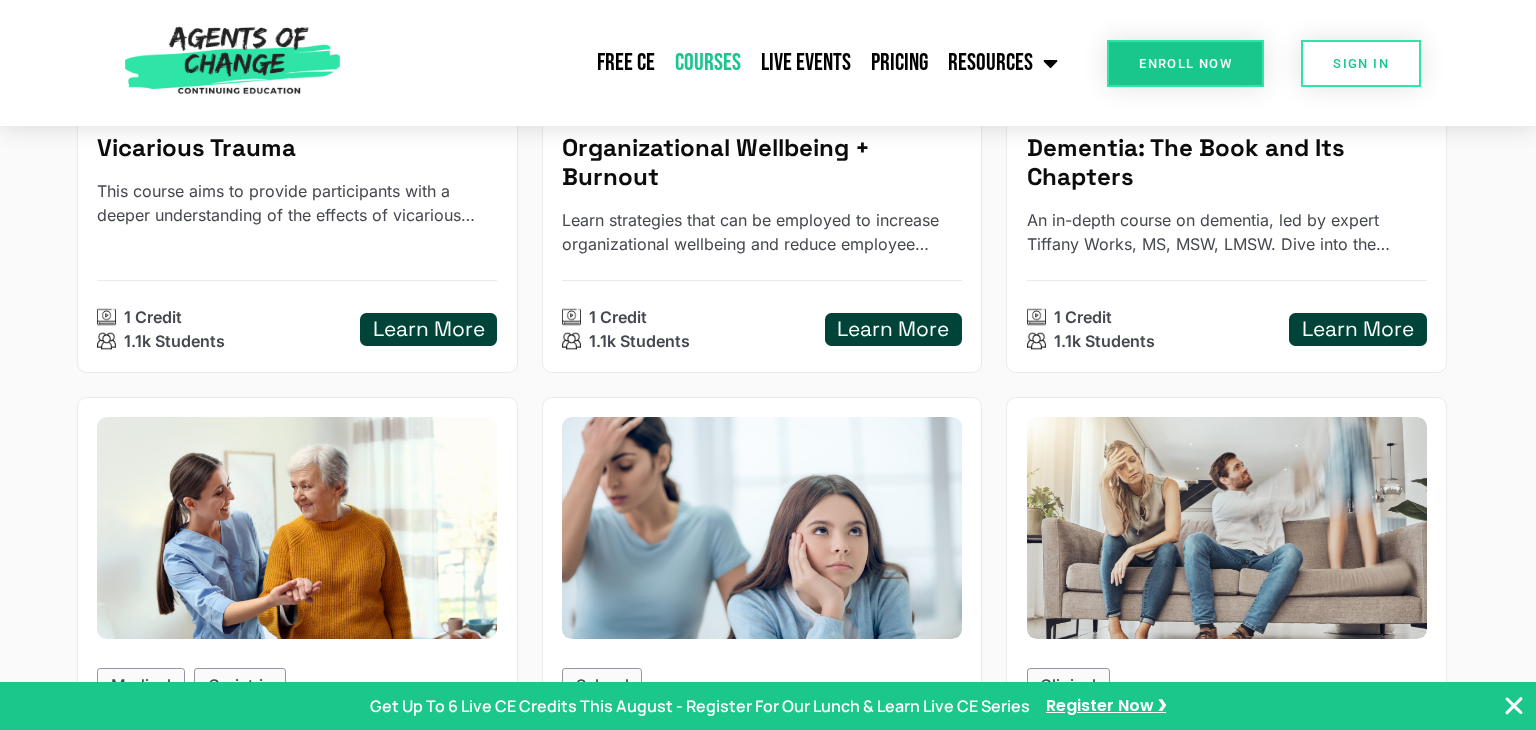 scroll, scrollTop: 1846, scrollLeft: 0, axis: vertical 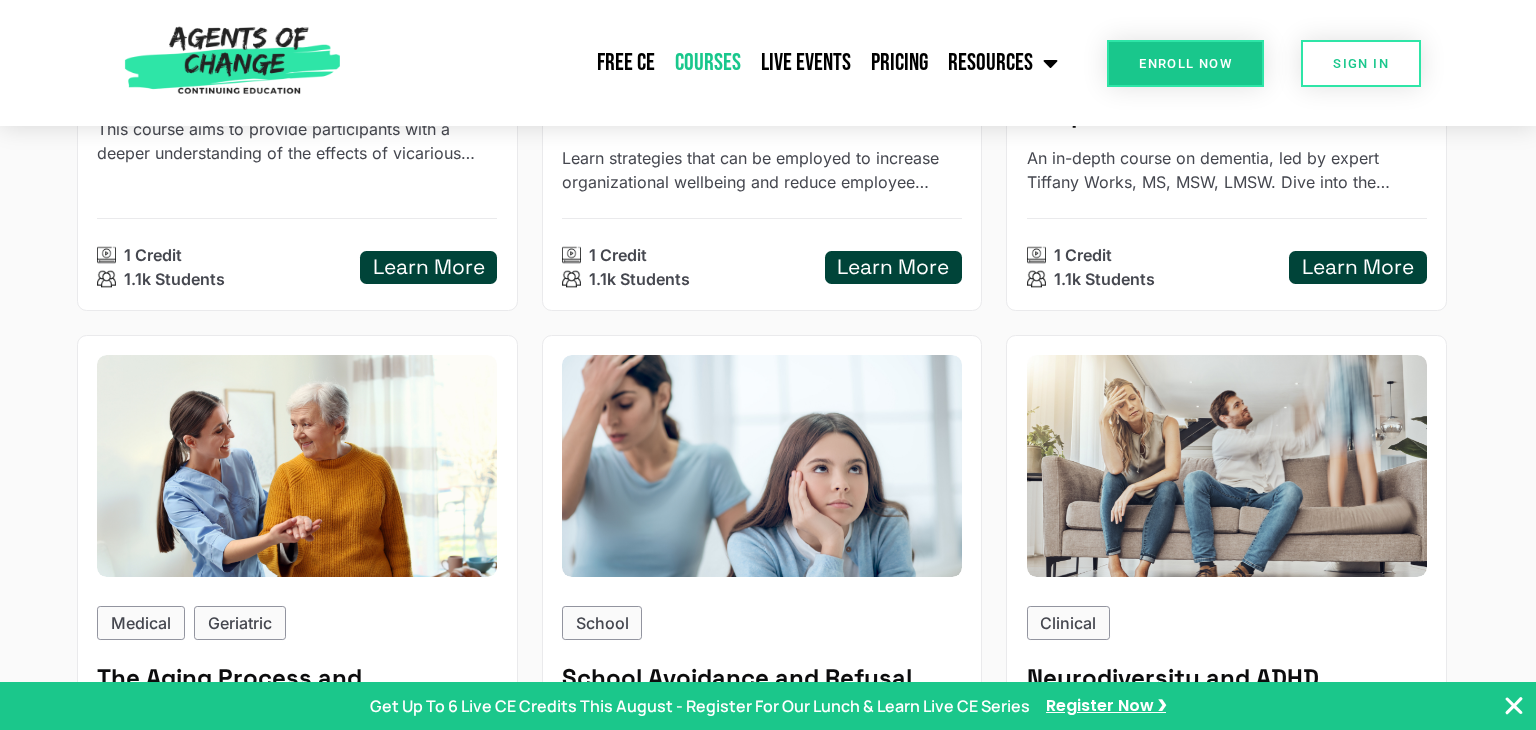 click on "1 Credit 1.1k Students Learn More" at bounding box center [762, 254] 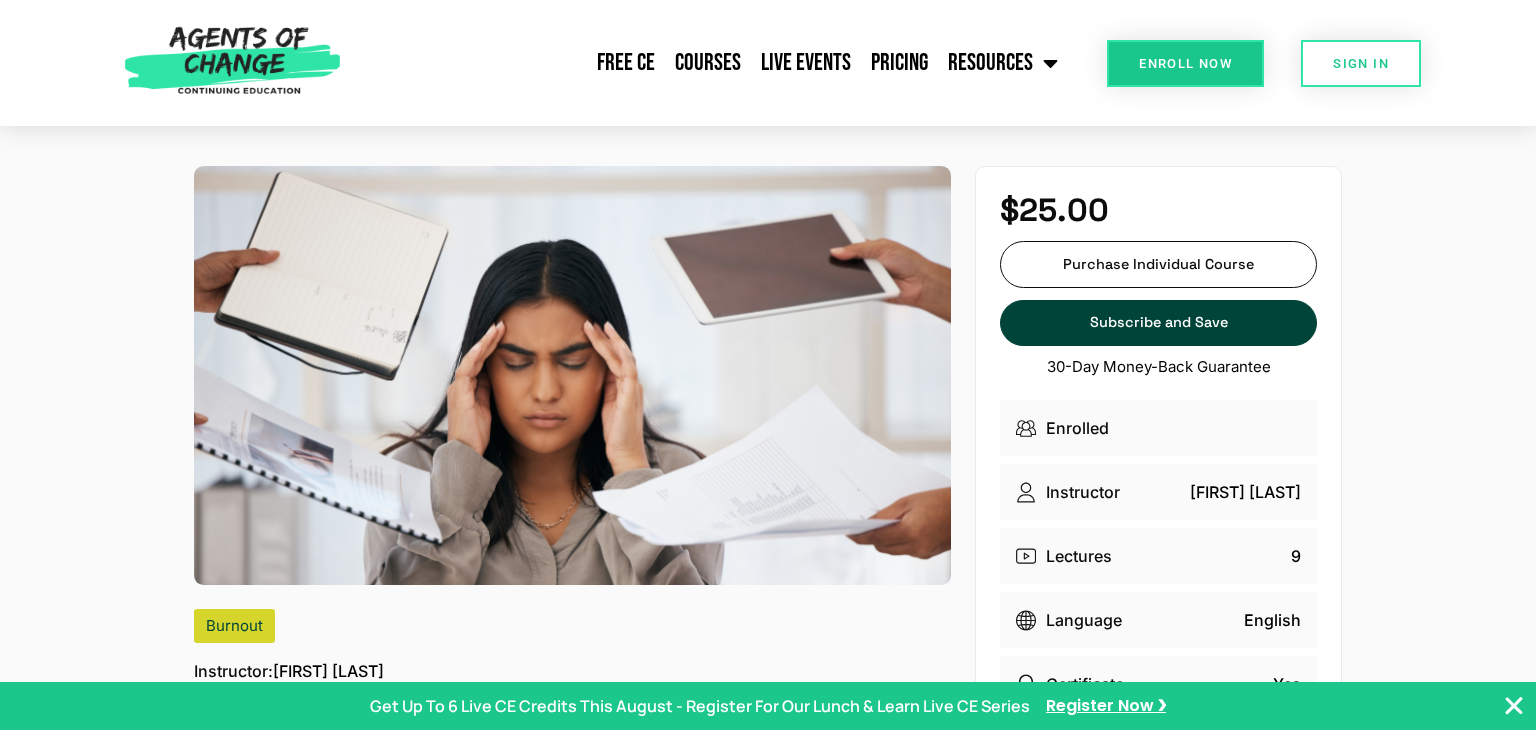 scroll, scrollTop: 0, scrollLeft: 0, axis: both 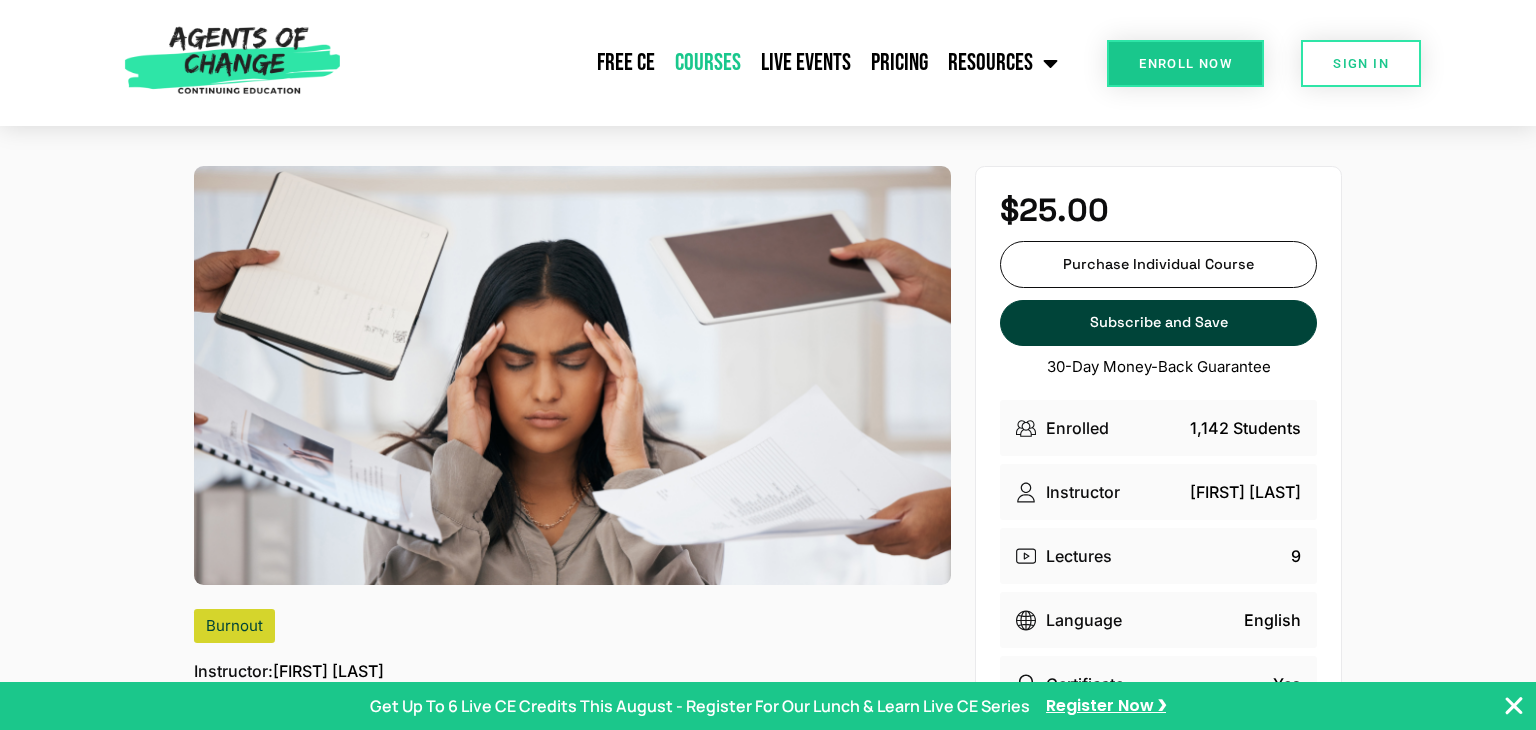 click on "Courses" 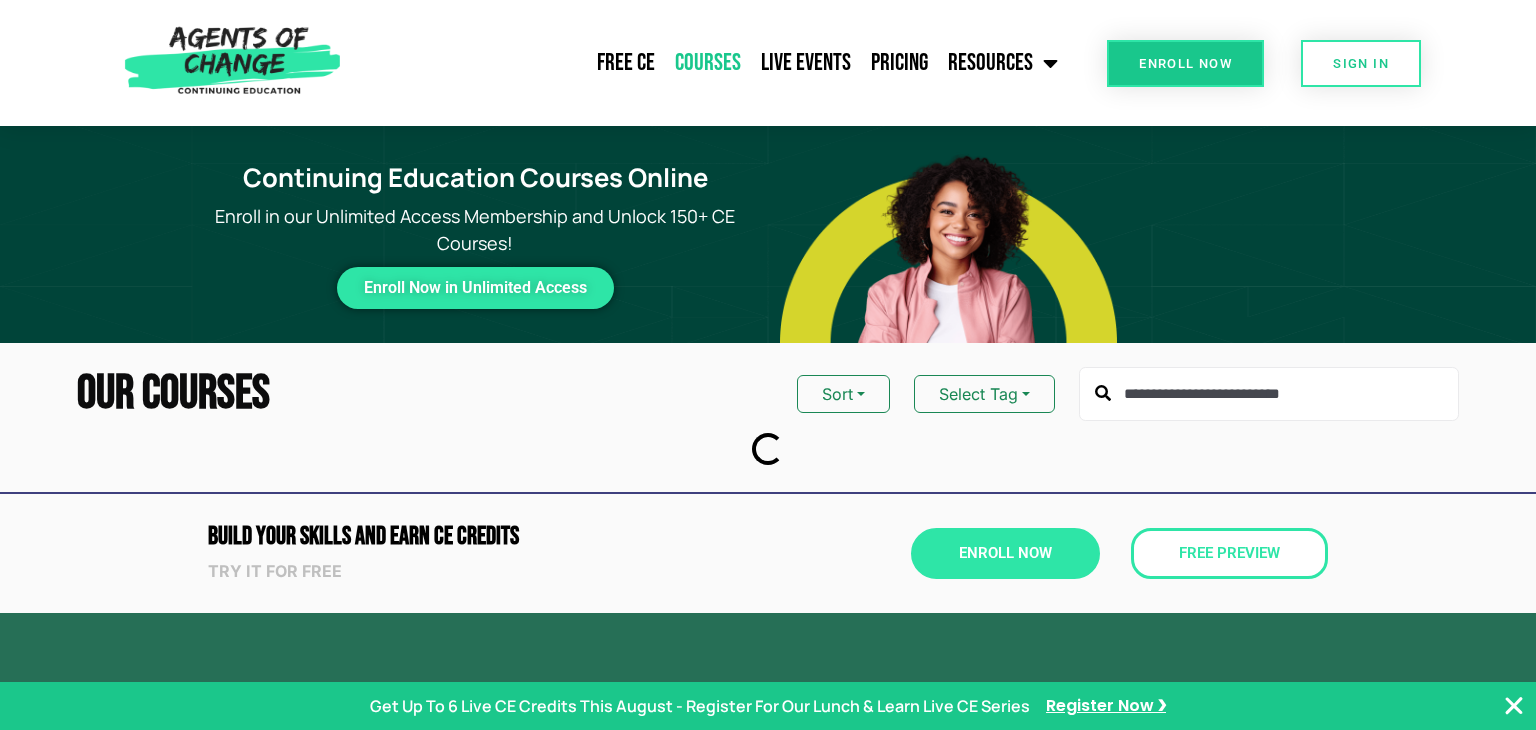 scroll, scrollTop: 0, scrollLeft: 0, axis: both 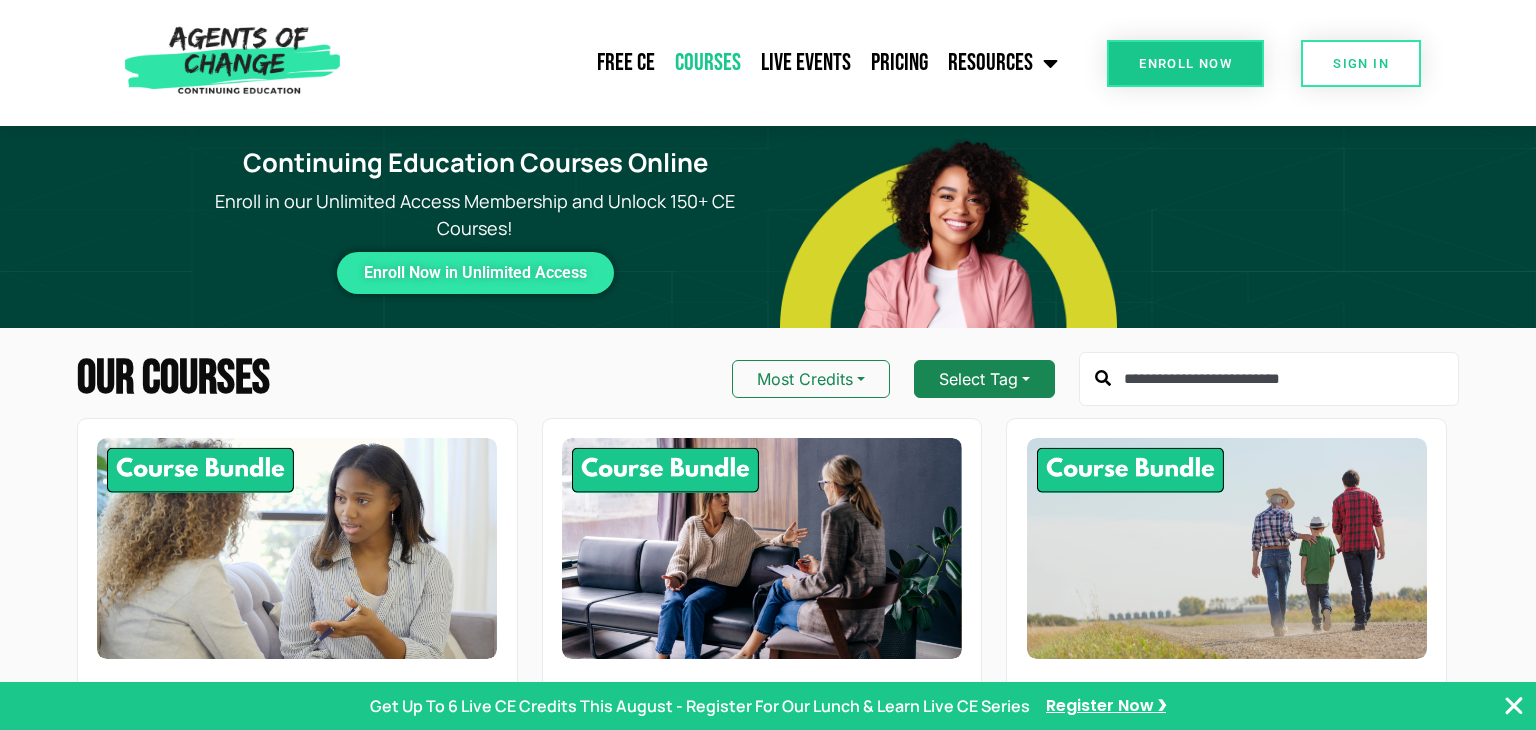 click on "Select Tag" at bounding box center [984, 379] 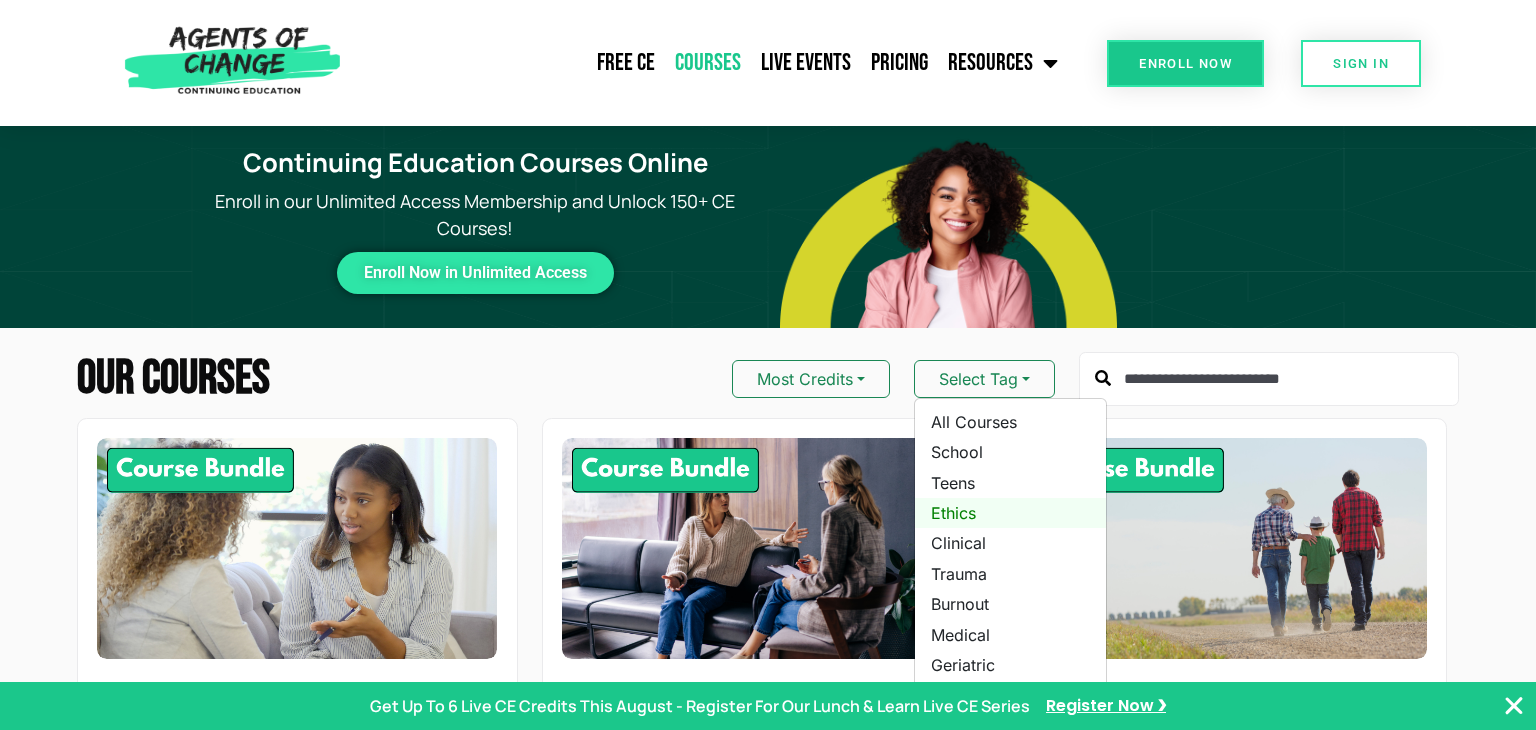 click on "Ethics" at bounding box center (1010, 513) 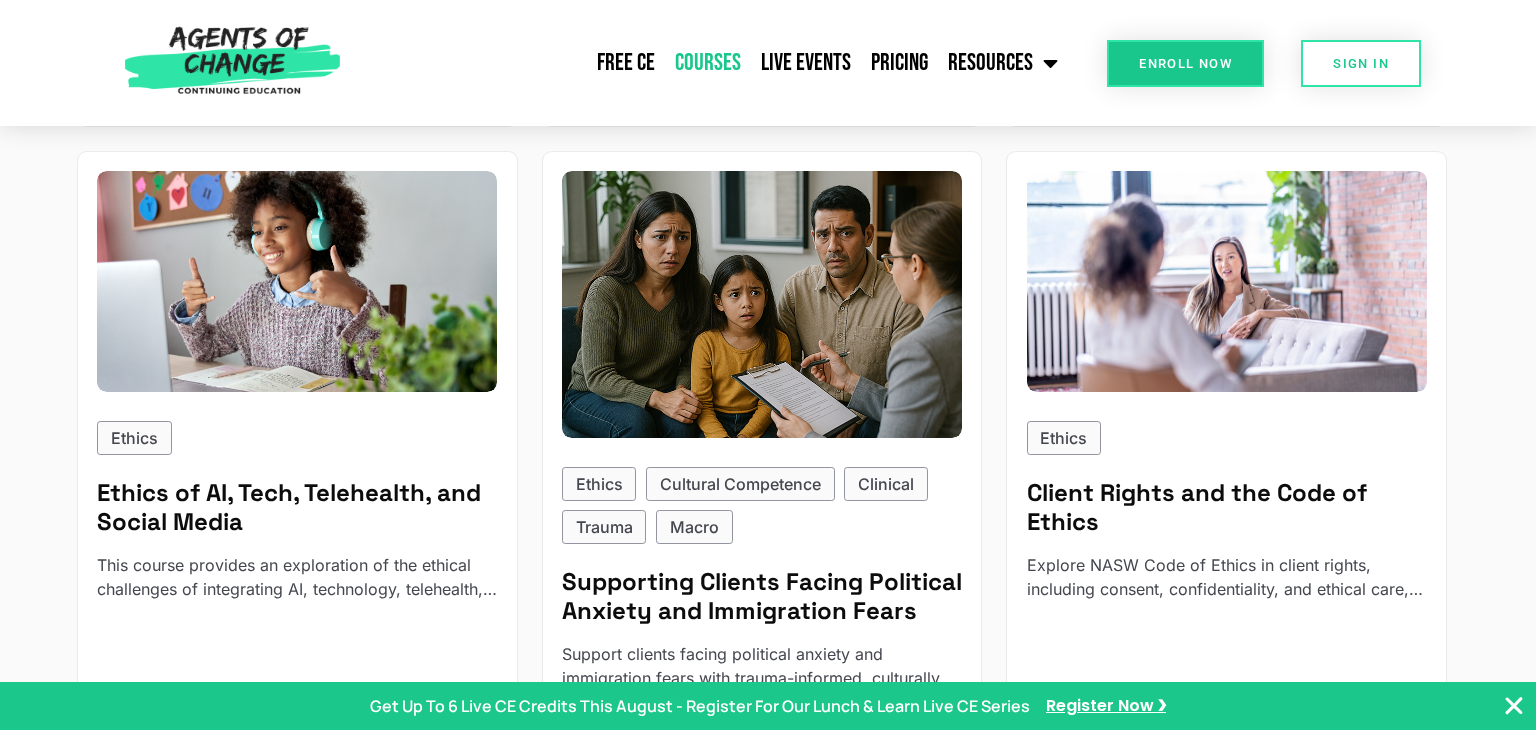 scroll, scrollTop: 844, scrollLeft: 0, axis: vertical 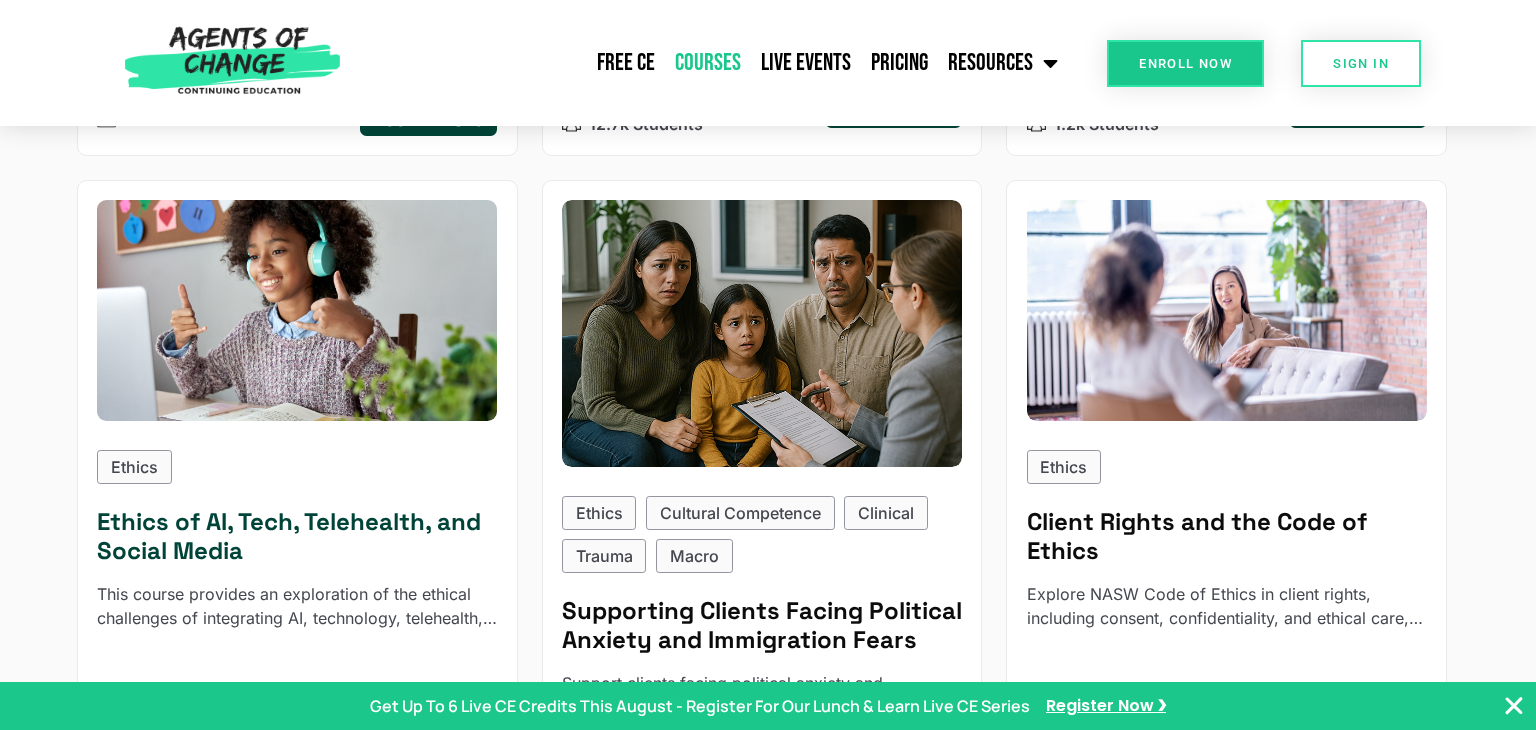 click at bounding box center (297, 310) 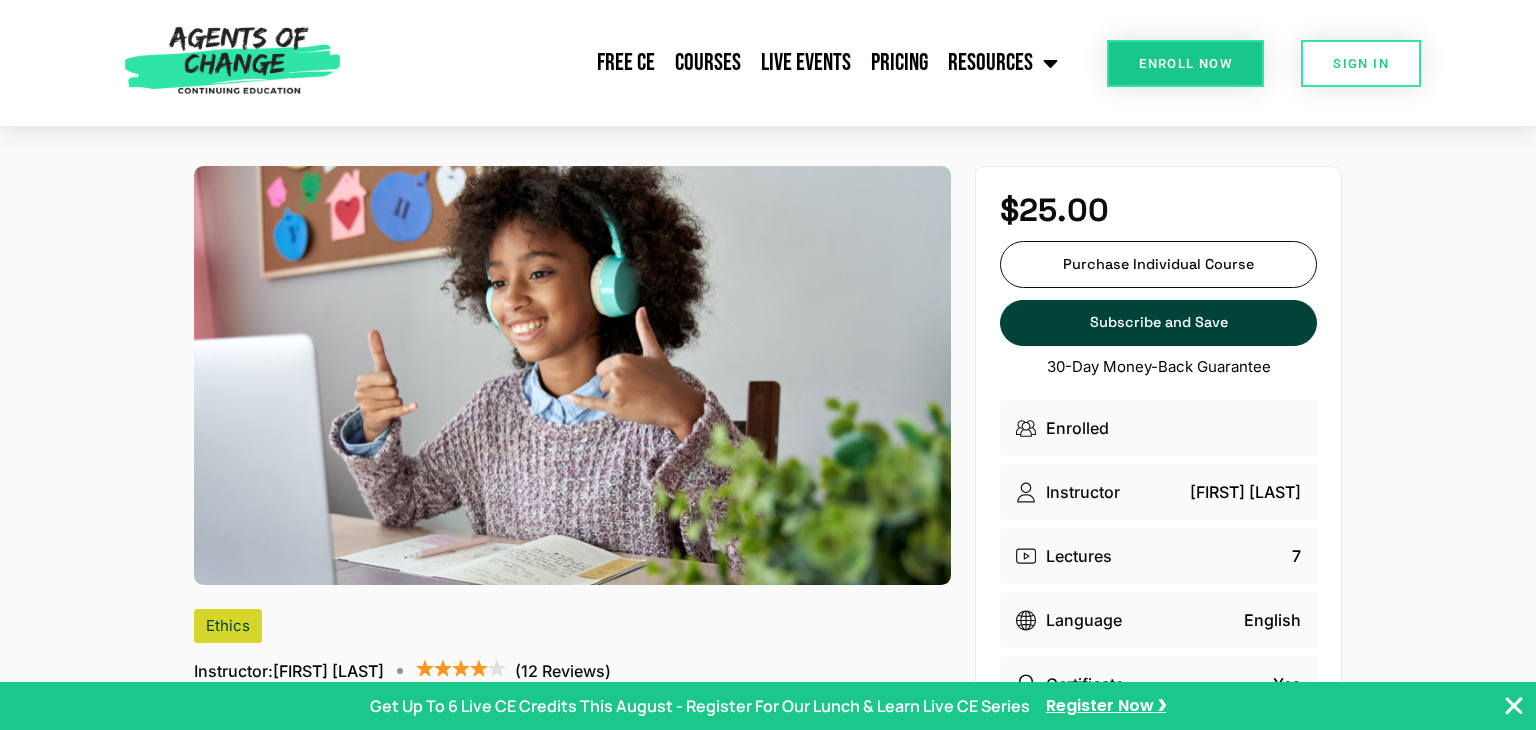 scroll, scrollTop: 0, scrollLeft: 0, axis: both 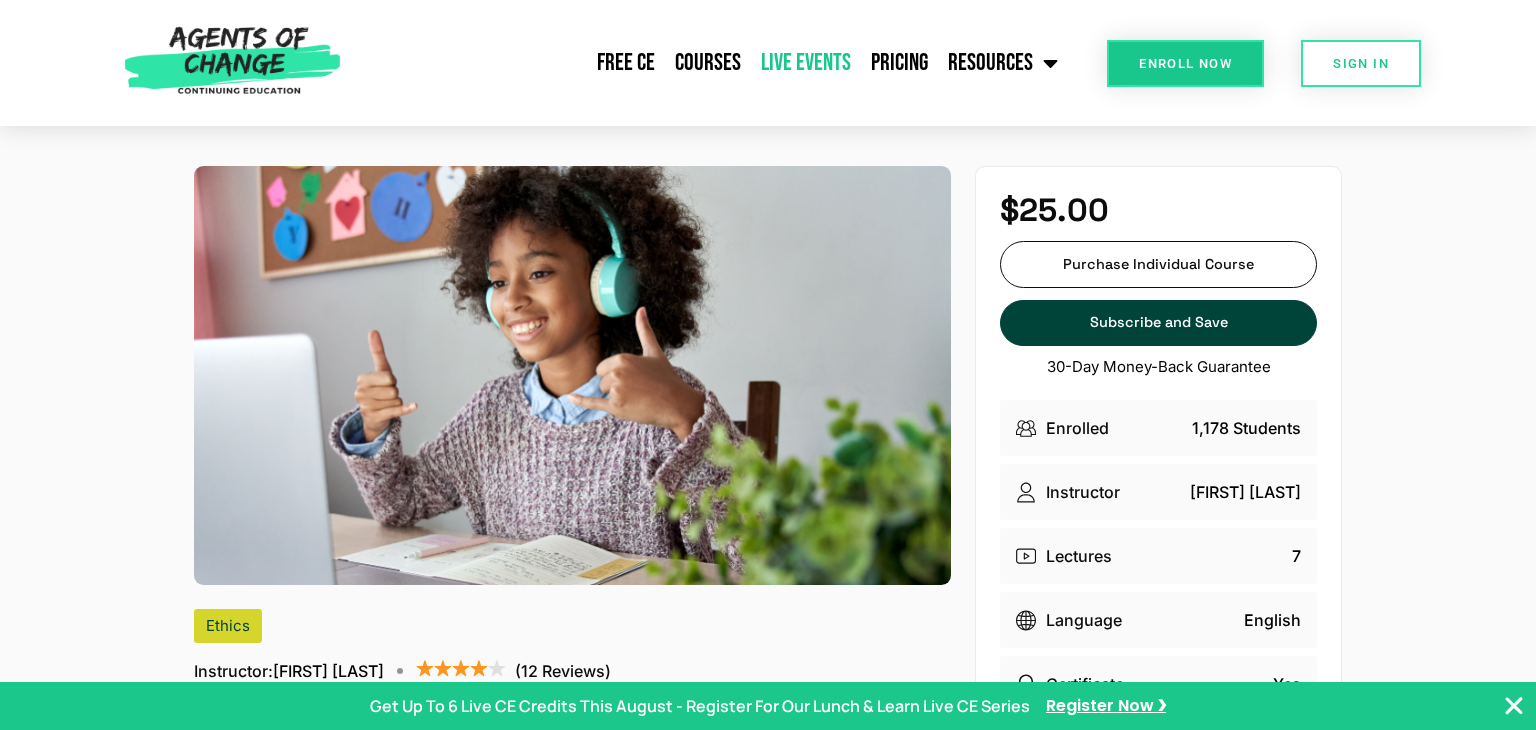click on "Live Events" 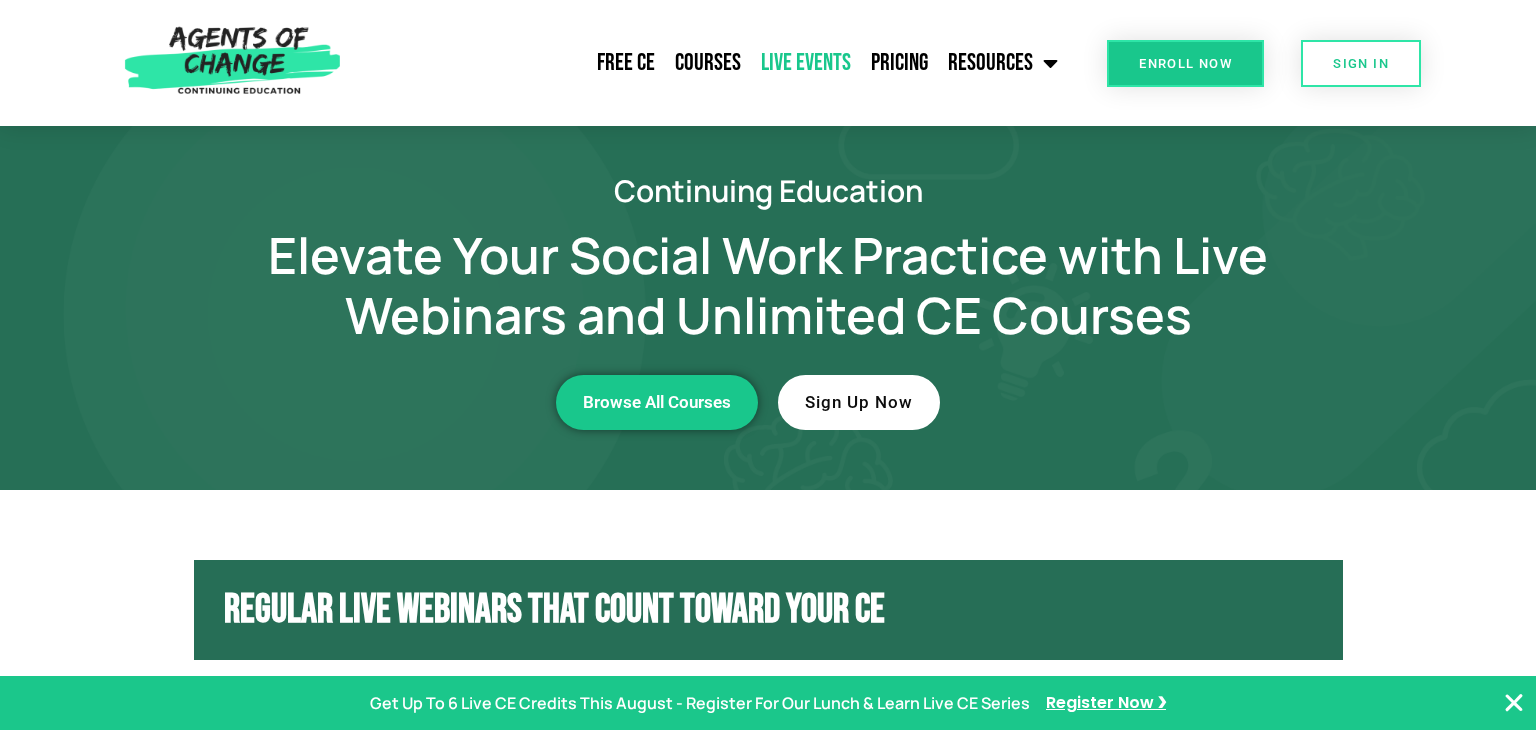 scroll, scrollTop: 0, scrollLeft: 0, axis: both 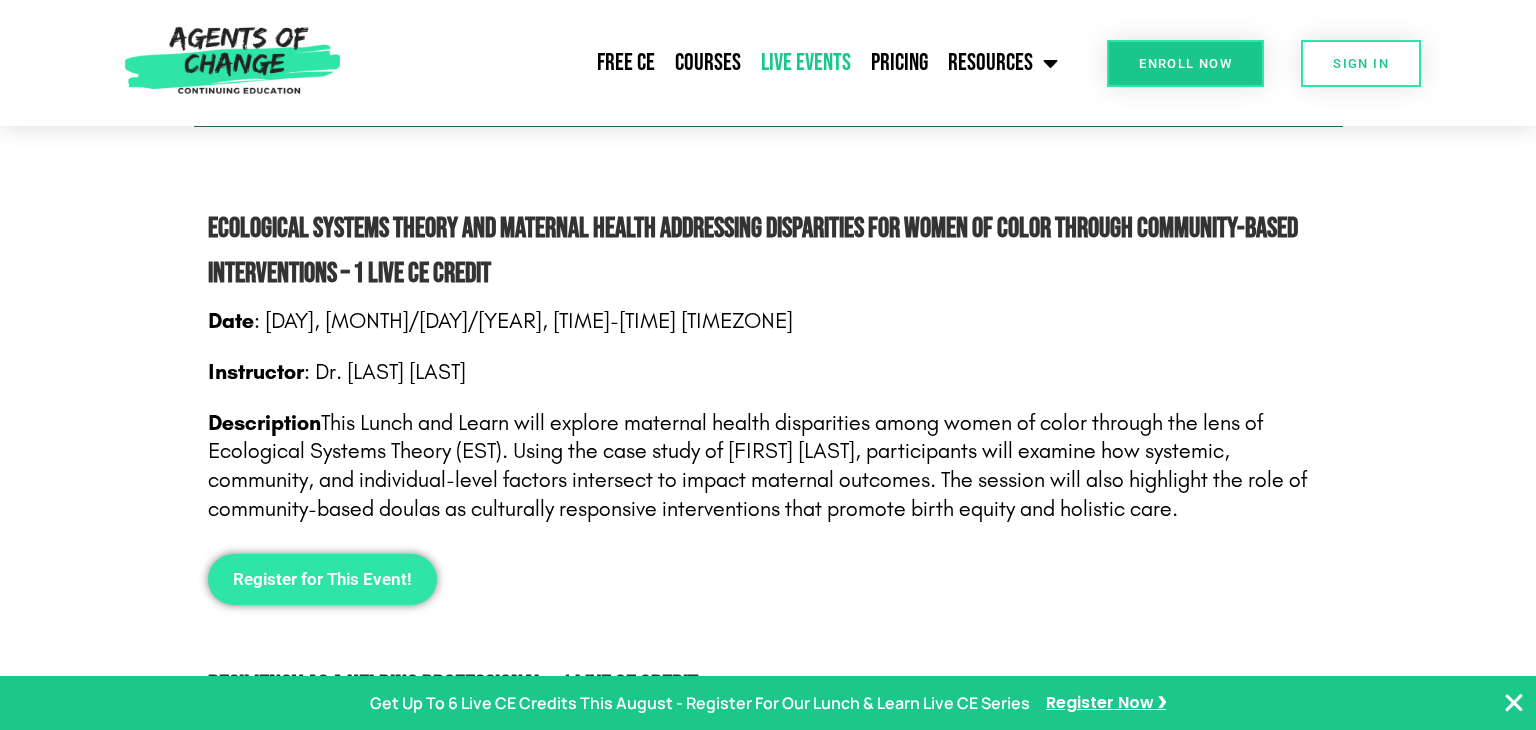 click on "Register for This Event!" at bounding box center (322, 579) 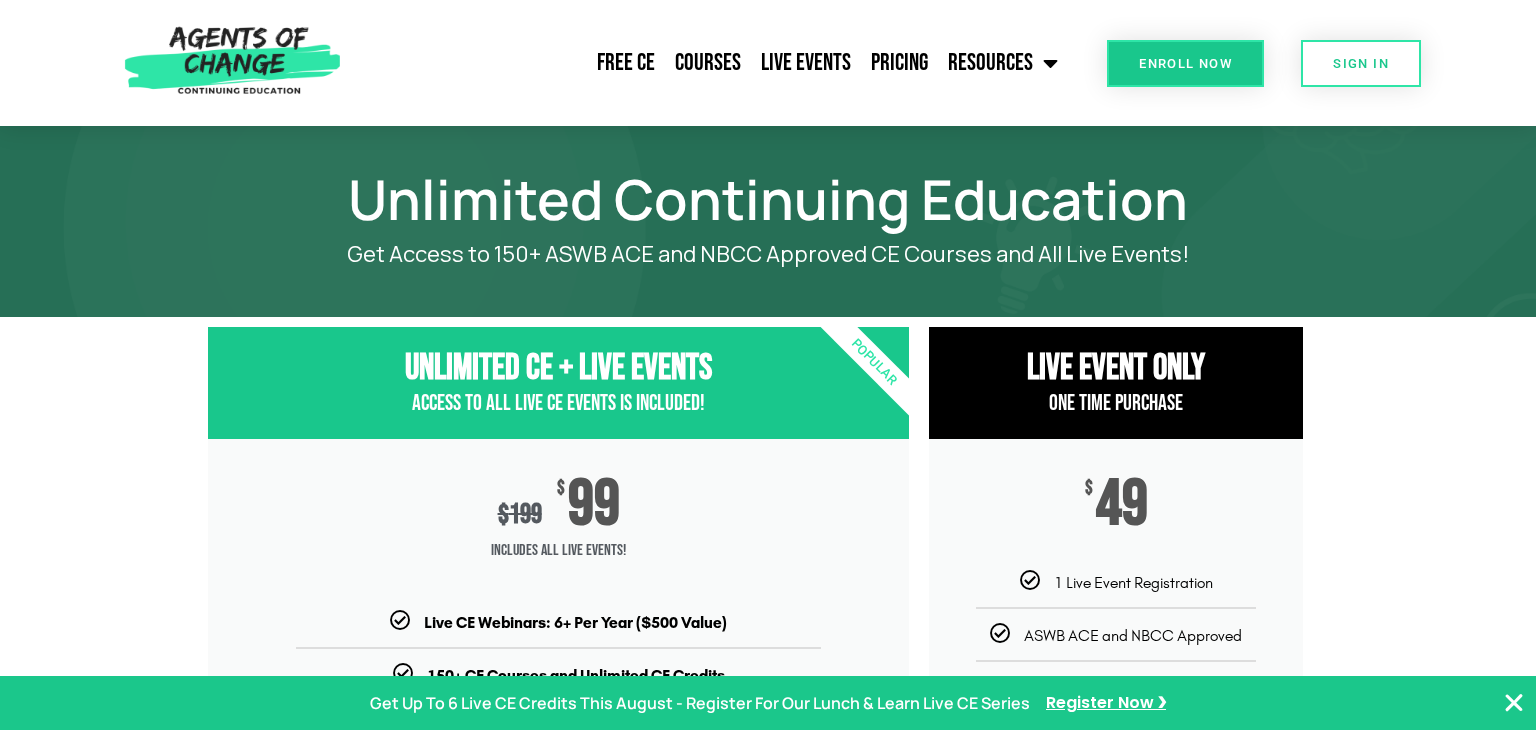 scroll, scrollTop: 0, scrollLeft: 0, axis: both 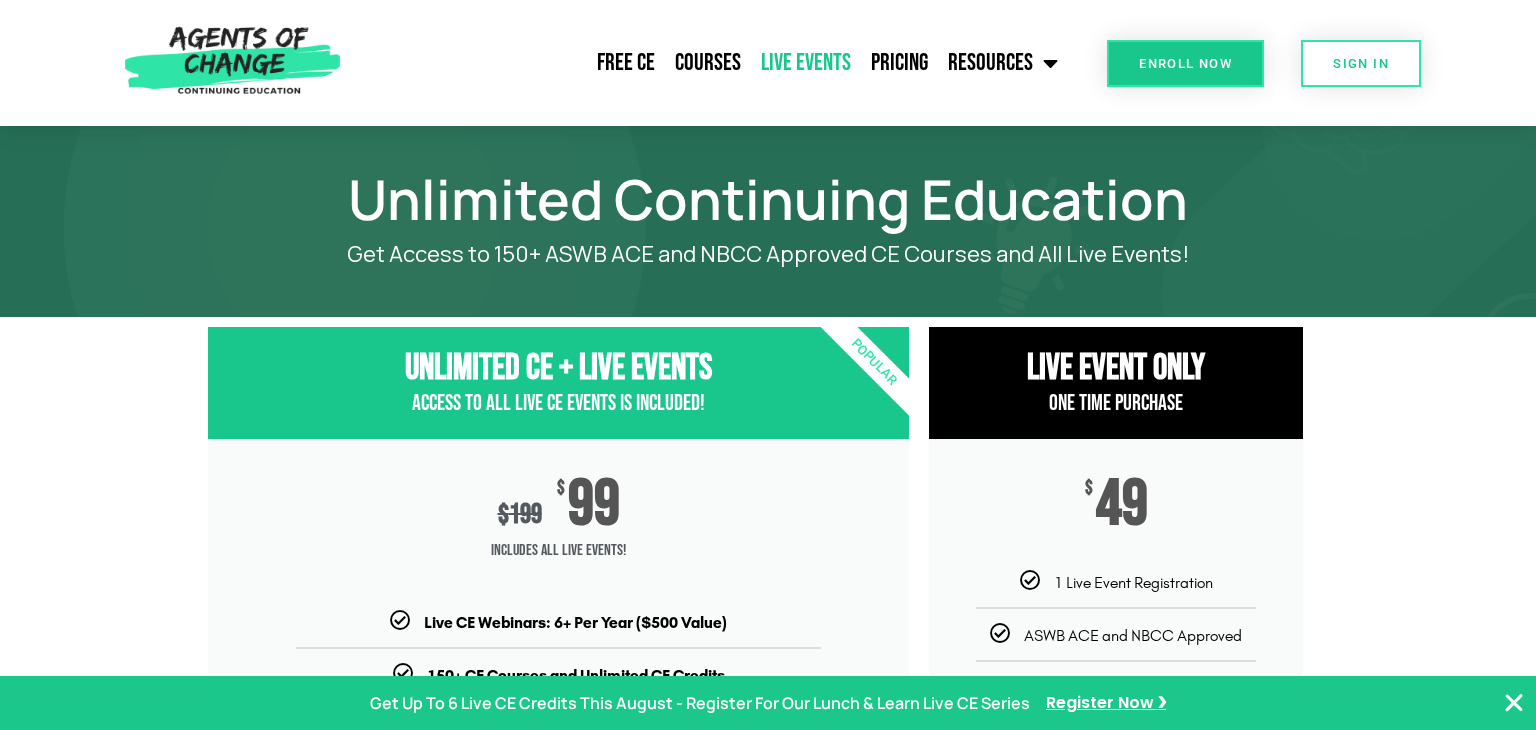 click on "Live Events" 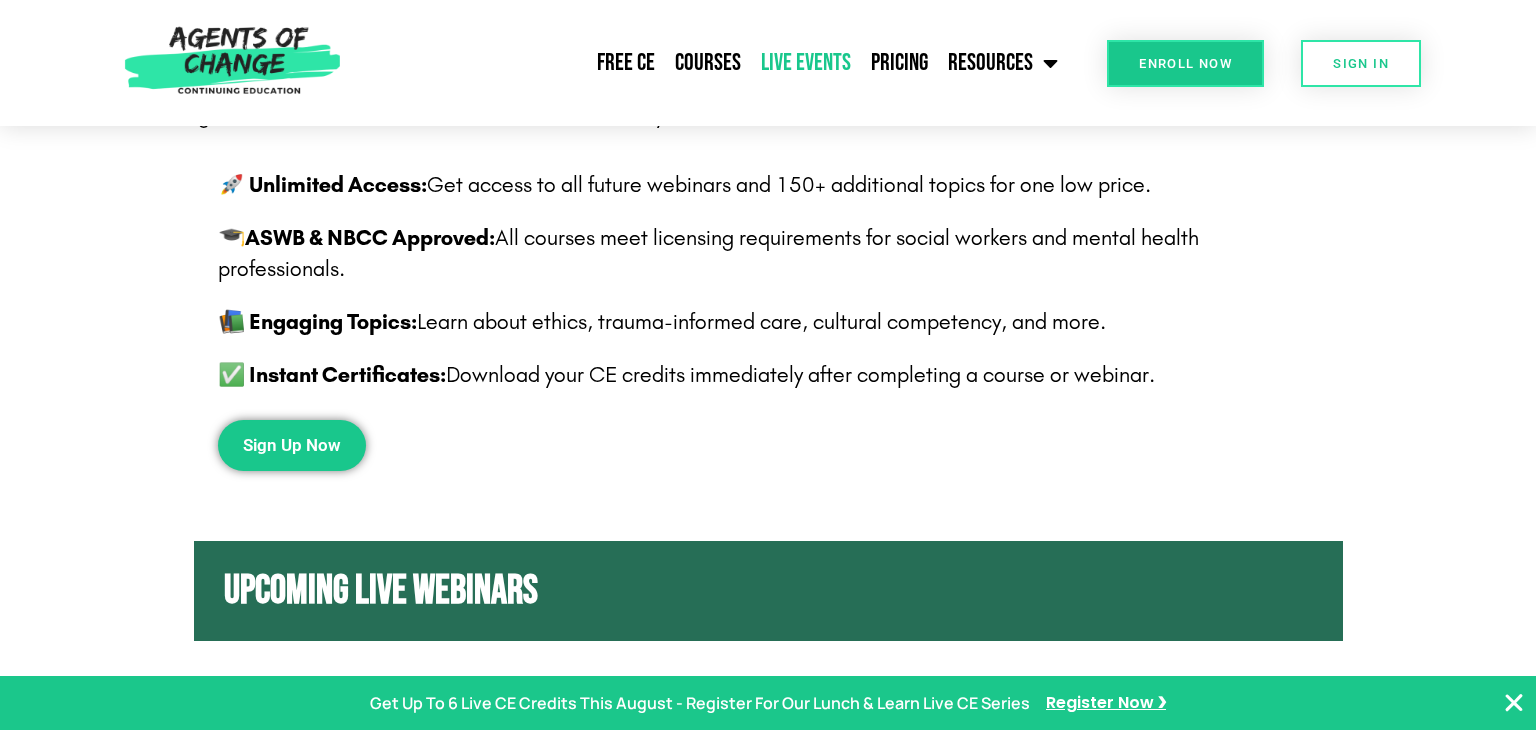 scroll, scrollTop: 0, scrollLeft: 0, axis: both 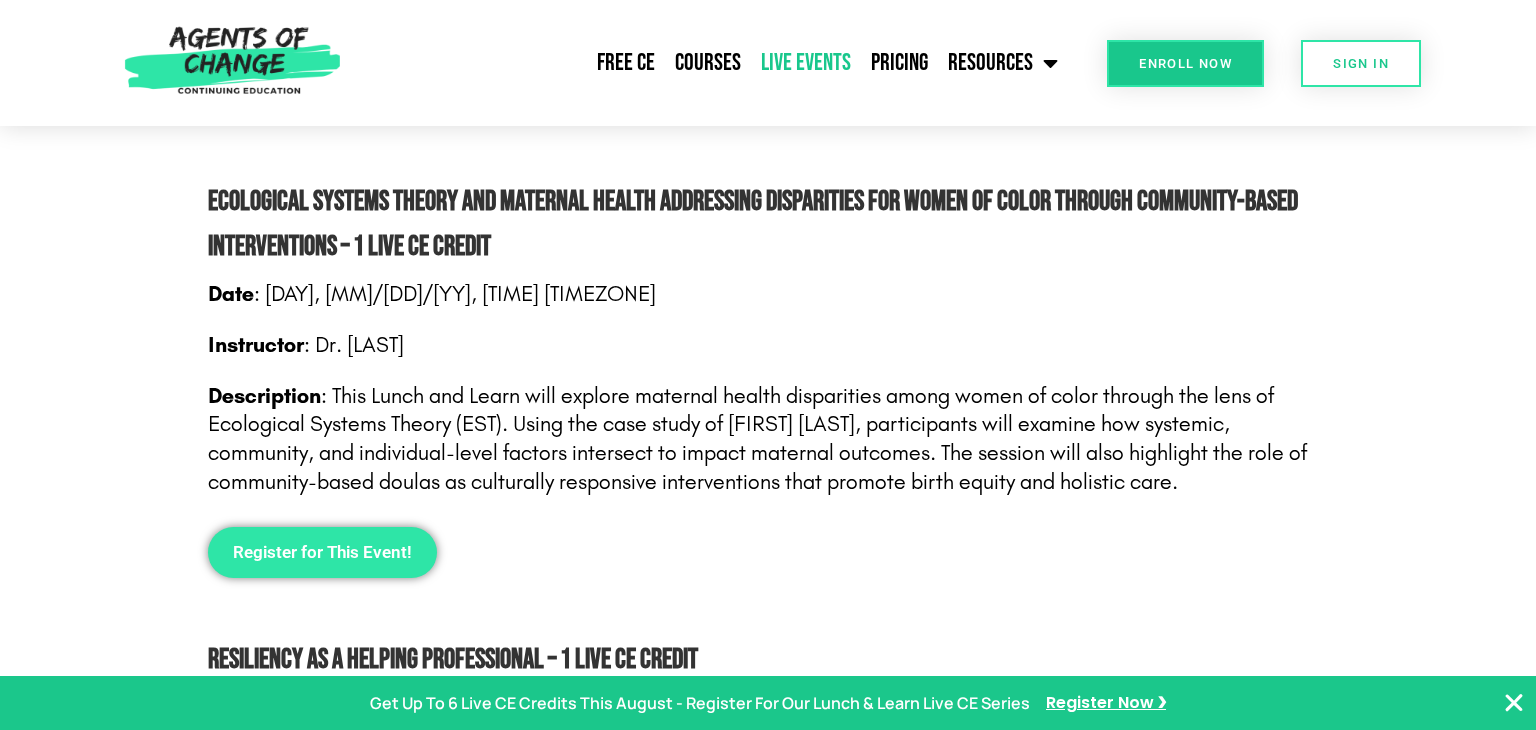 click on "Register for This Event!" at bounding box center (322, 552) 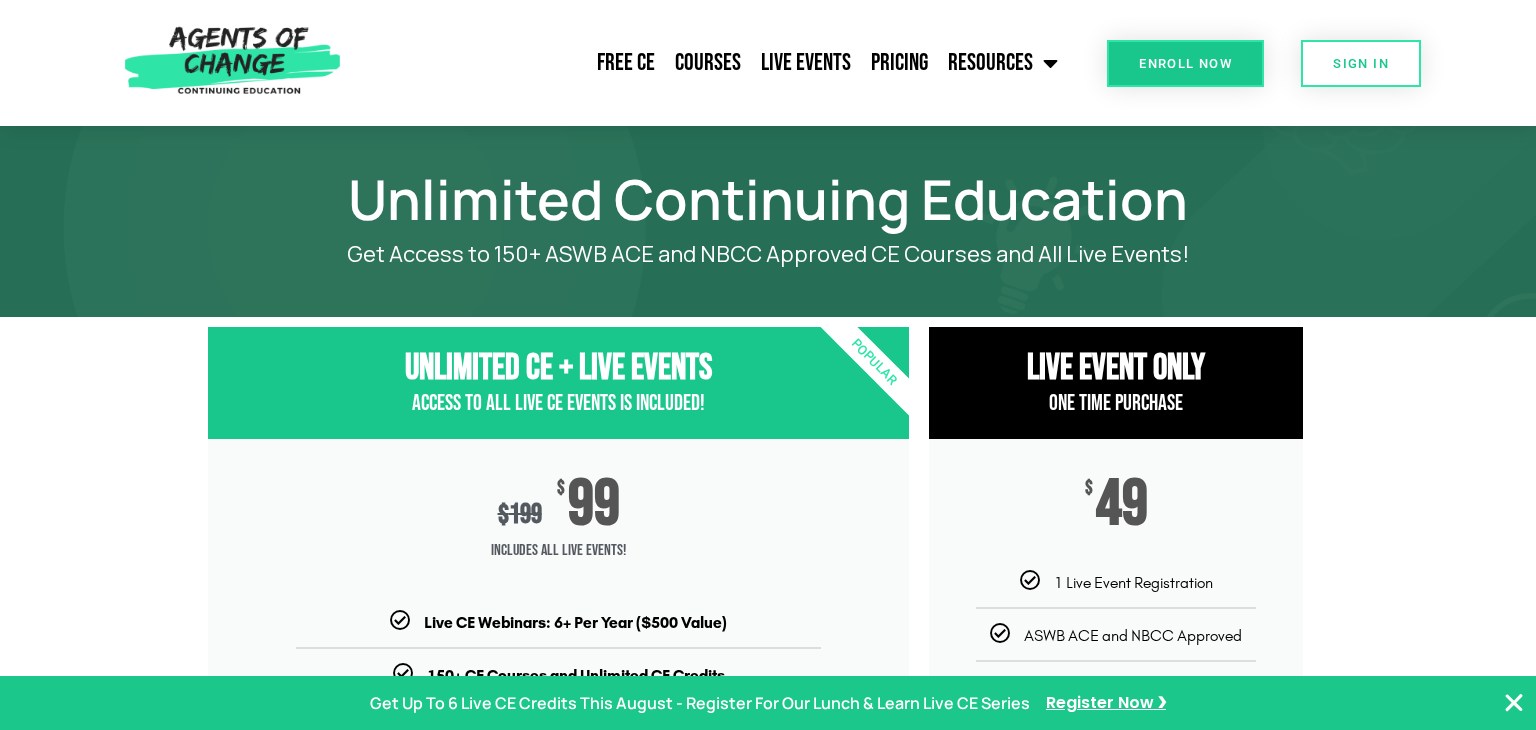 scroll, scrollTop: 387, scrollLeft: 0, axis: vertical 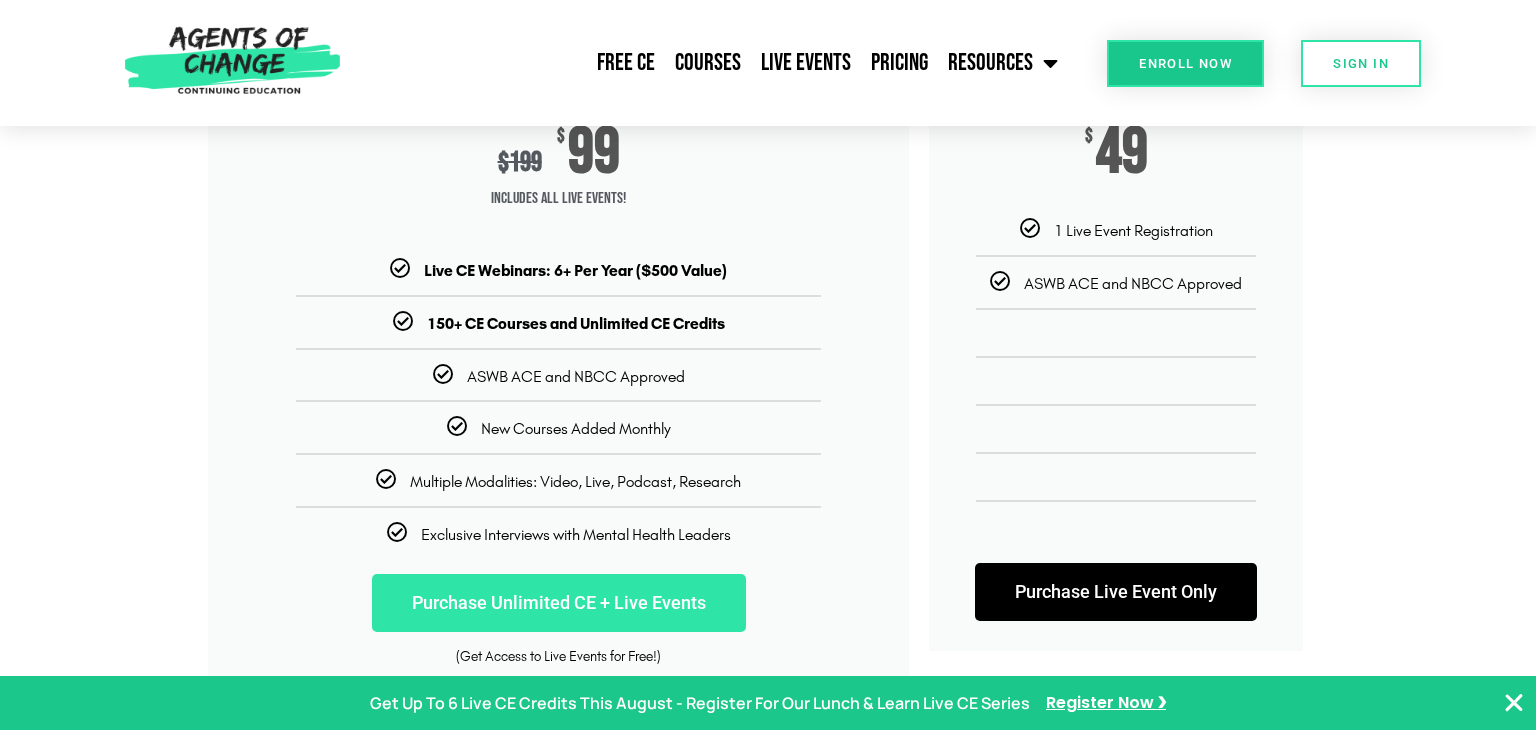 click on "Purchase Unlimited CE + Live Events" at bounding box center [559, 603] 